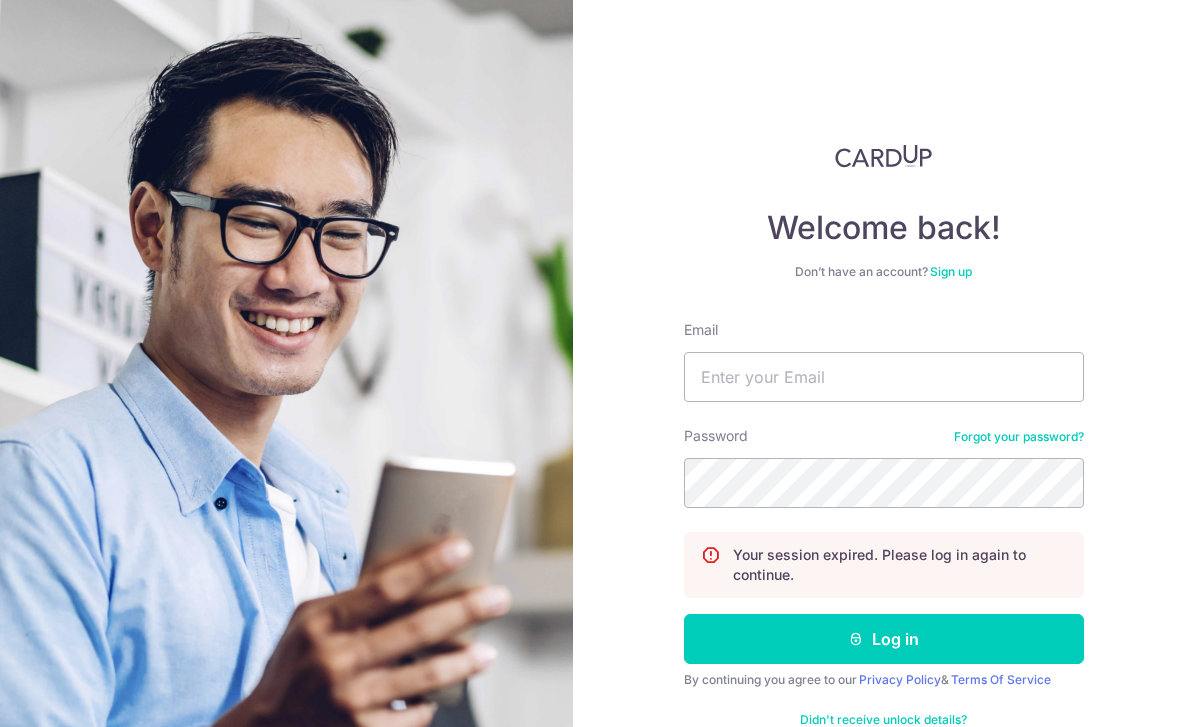 scroll, scrollTop: 0, scrollLeft: 0, axis: both 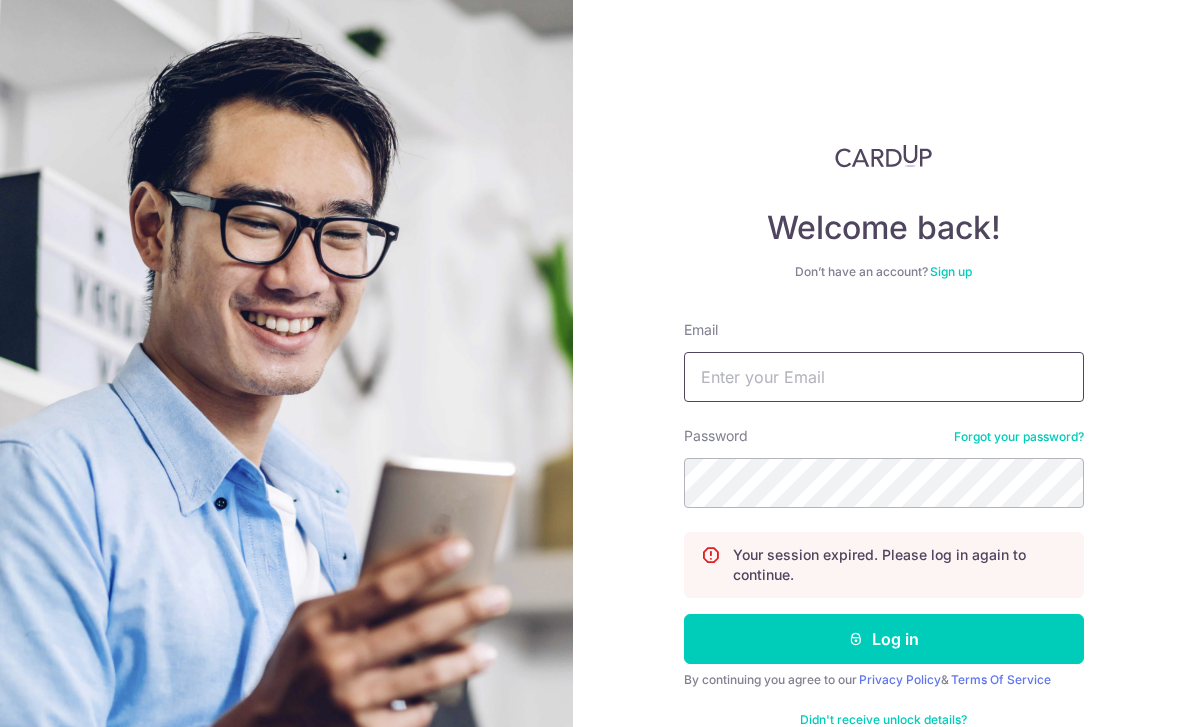 click on "Email" at bounding box center [884, 377] 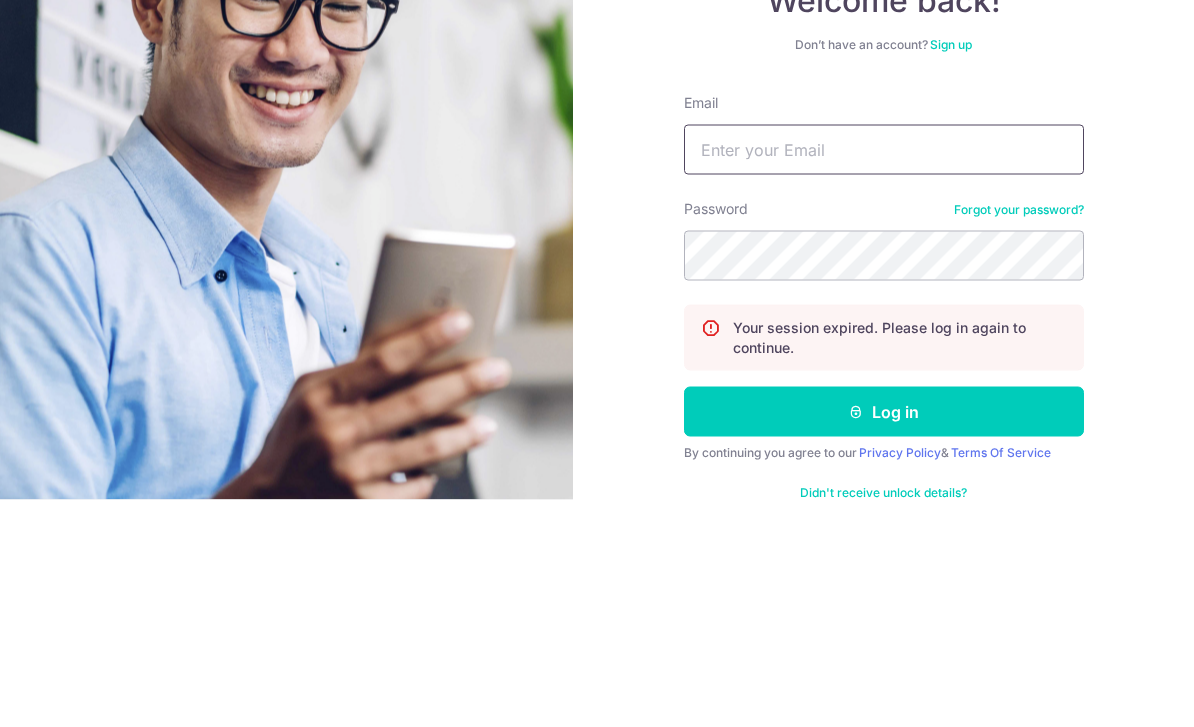 scroll, scrollTop: 0, scrollLeft: 0, axis: both 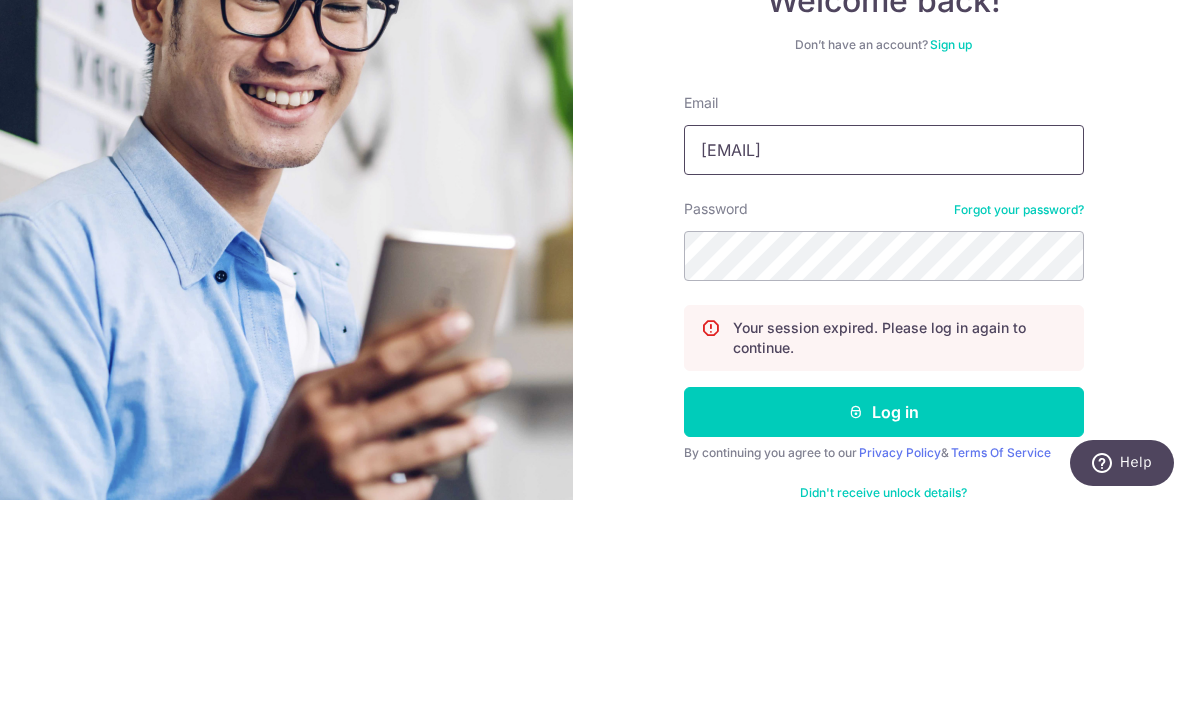 type on "Markkenandmax@gmail.com" 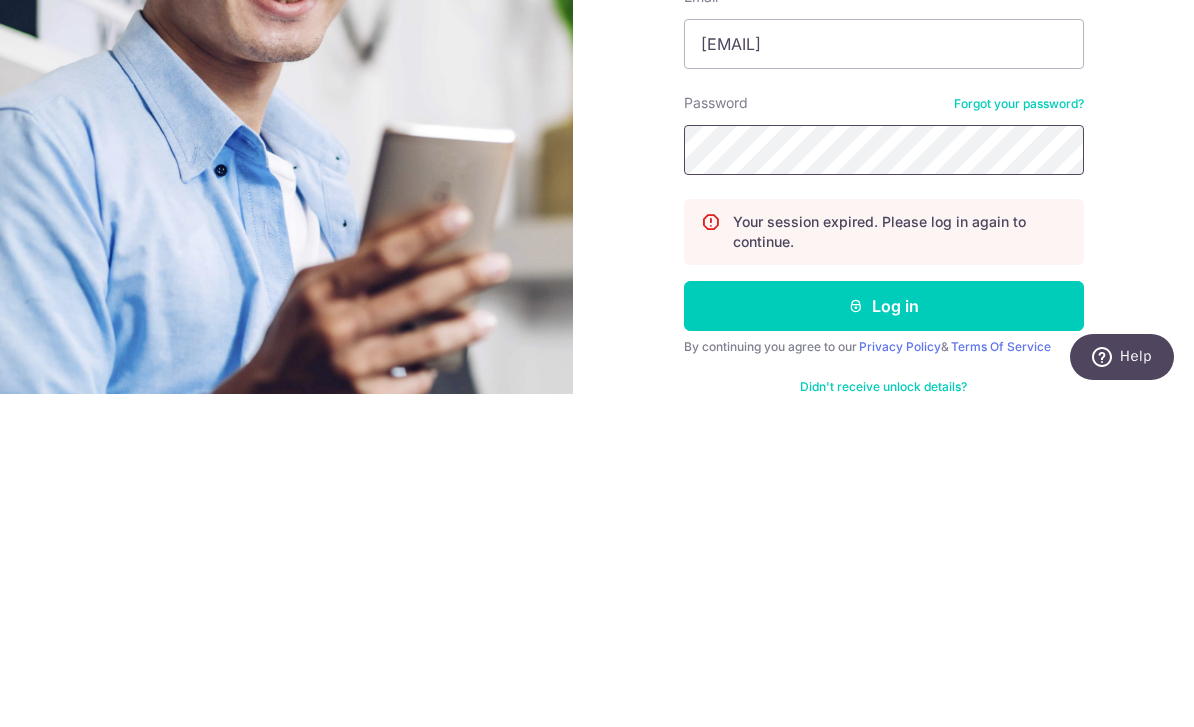 click on "Log in" at bounding box center (884, 639) 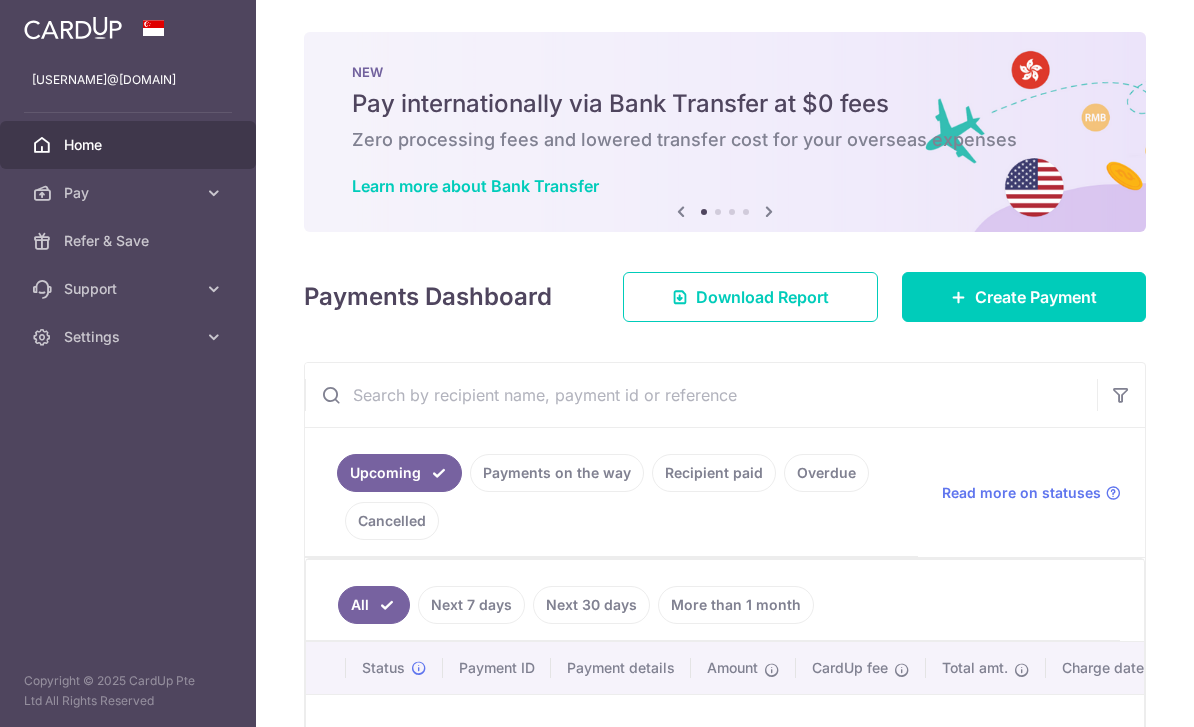 scroll, scrollTop: 0, scrollLeft: 0, axis: both 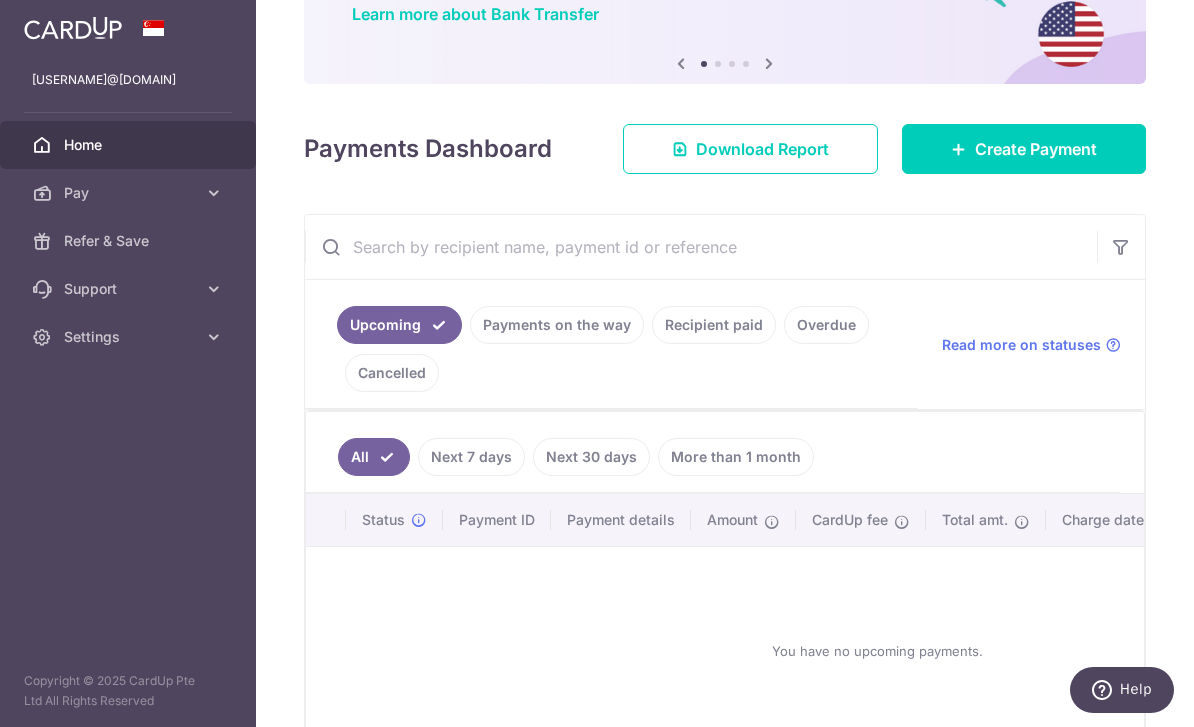 click on "Create Payment" at bounding box center [1036, 149] 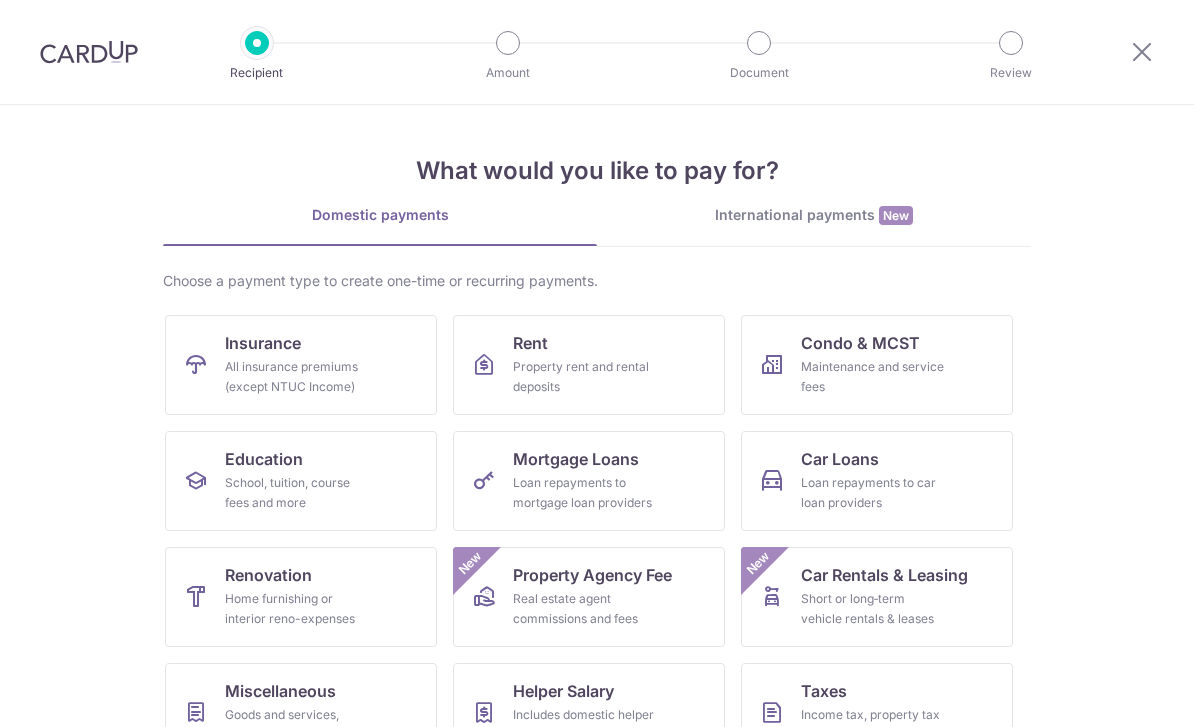scroll, scrollTop: 0, scrollLeft: 0, axis: both 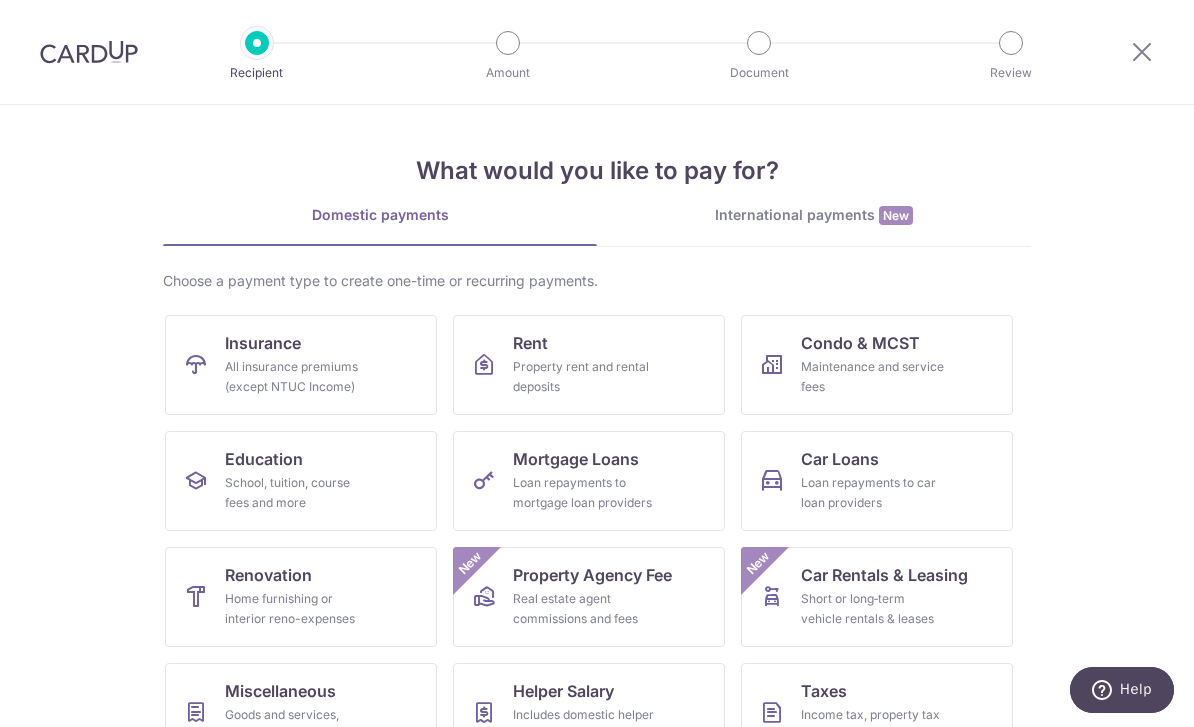 click on "Property rent and rental deposits" at bounding box center [585, 377] 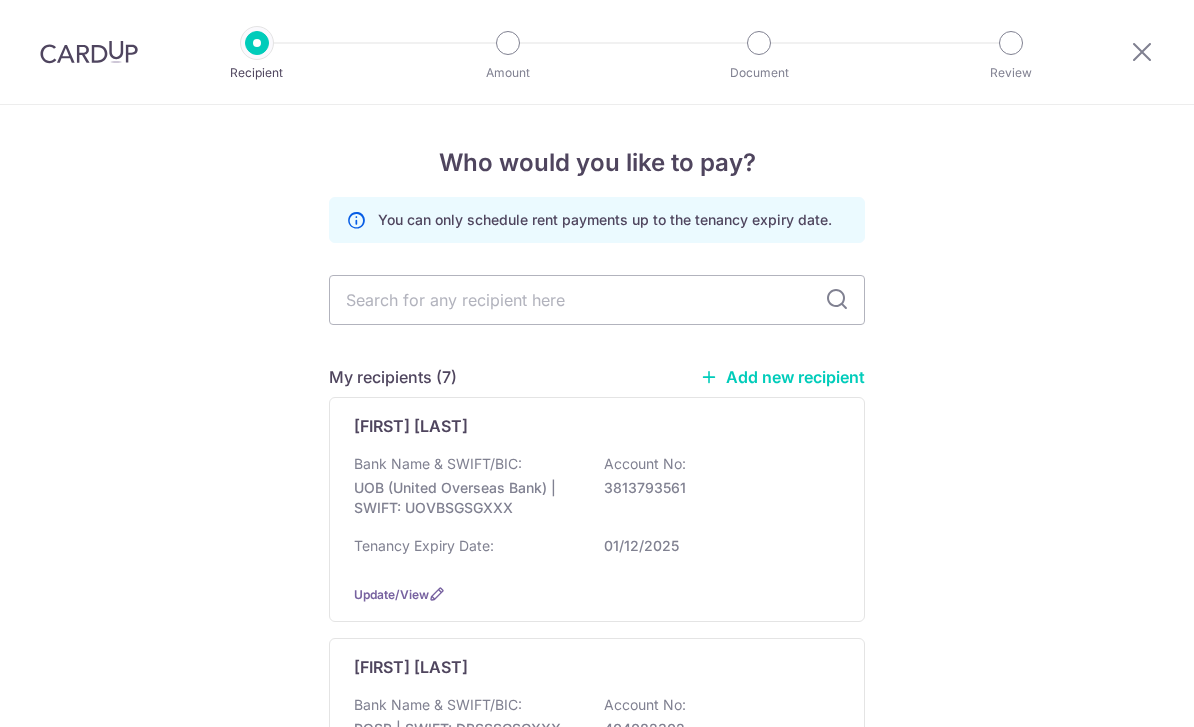 scroll, scrollTop: 0, scrollLeft: 0, axis: both 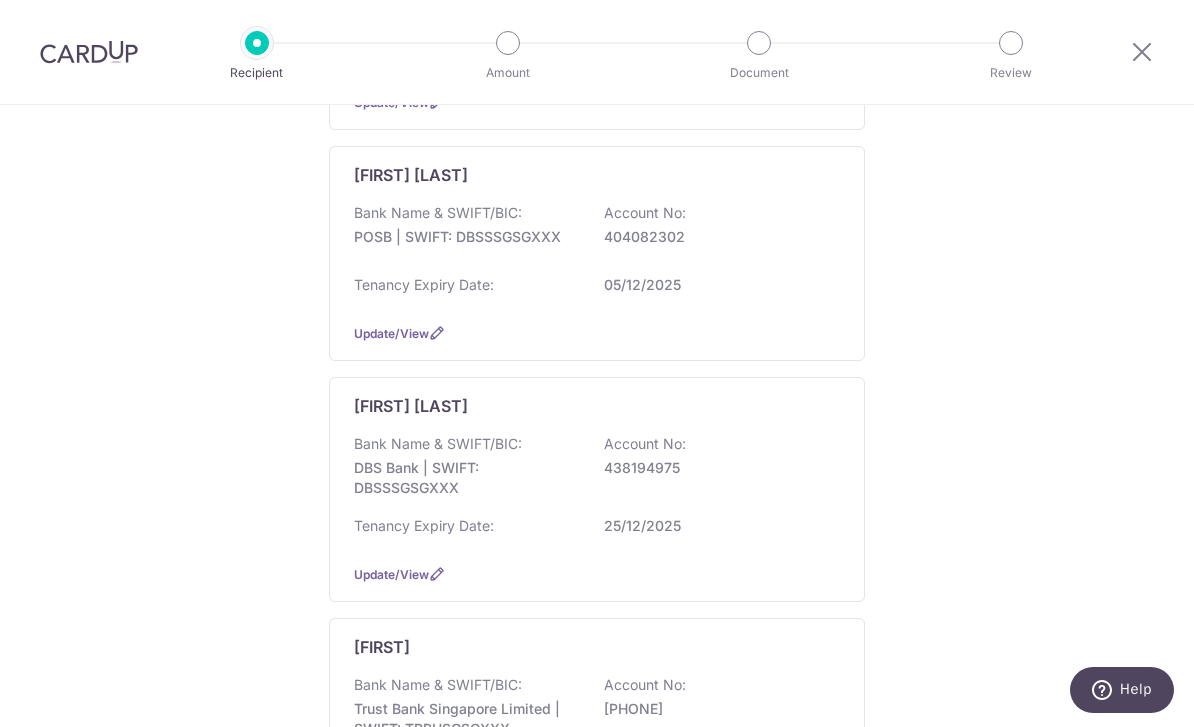 click on "Tenancy Expiry Date:
05/12/2025" at bounding box center (597, 291) 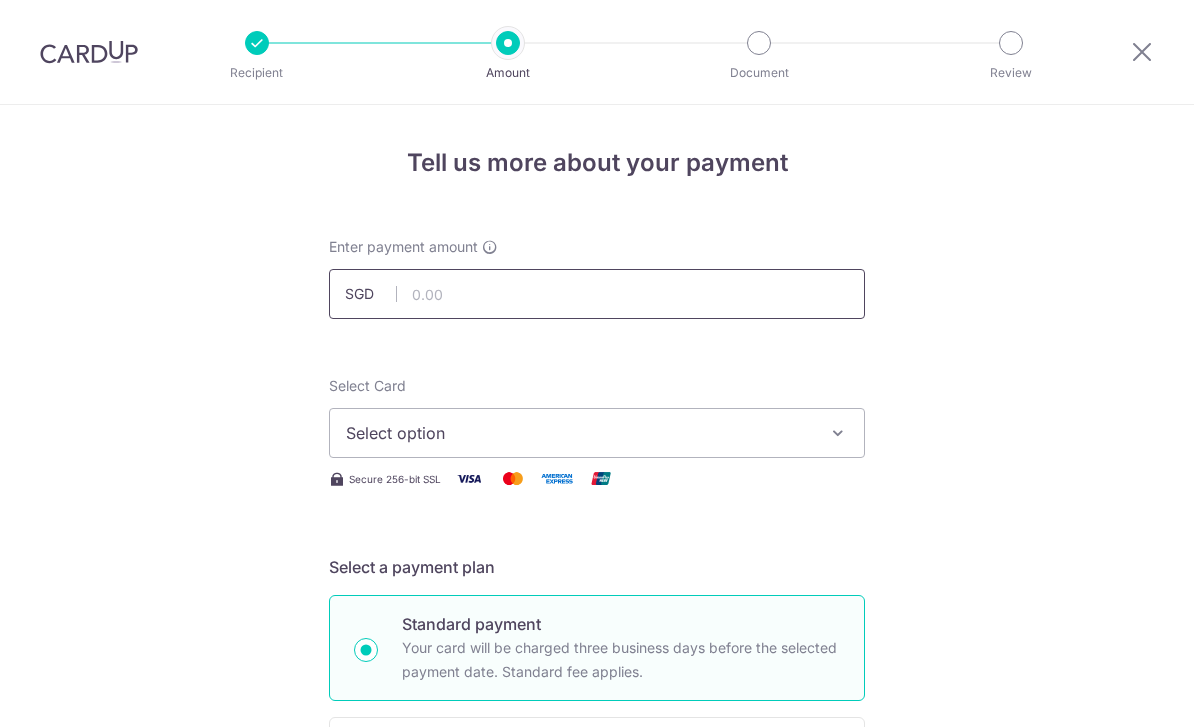 click at bounding box center (597, 294) 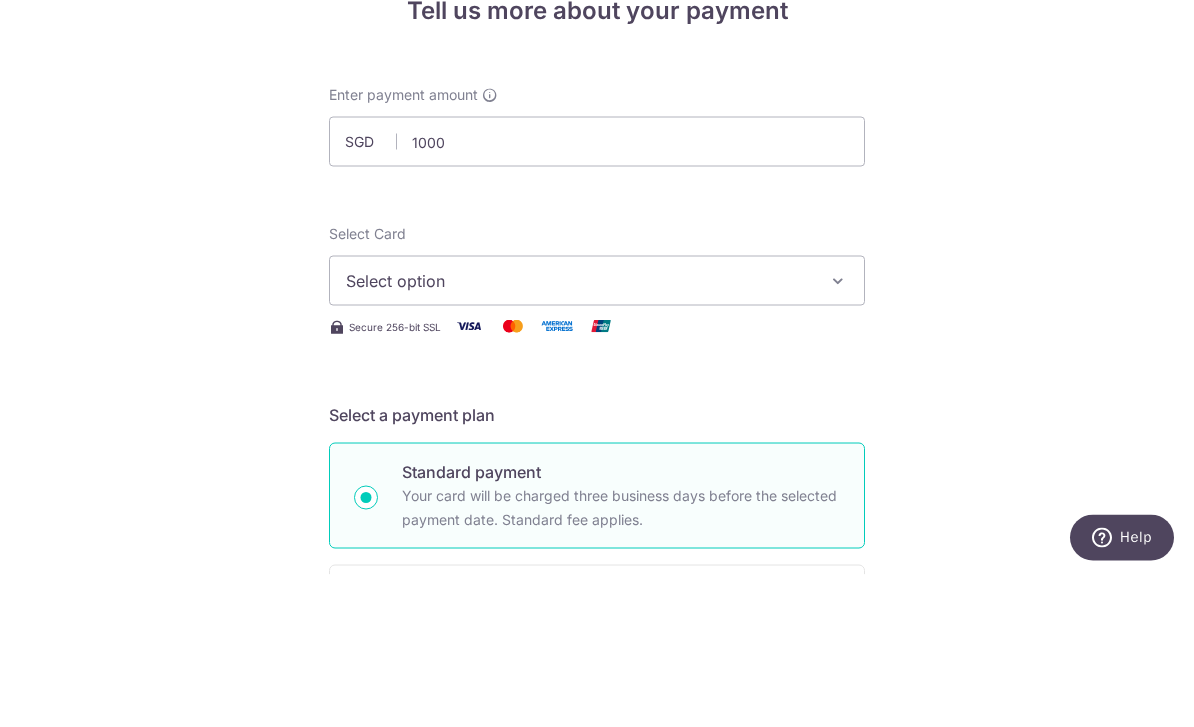 click on "Payment estimated to arrive on
Prev Next Aug Sep Oct Nov Dec 2025 2026 2027 2028 2029 2030 2031 2032 2033 2034 2035 Sun Mon Tue Wed Thu Fri Sat   ://www.example.com 1 2 3 4 5 6 7 8 9 10 11 12 13 14 15 16 17 18 19 20 21 22 23 24 25 26 27 28 29 30 31   ://www.example.com             Why are some dates not available?
Your card will be charged on   for the first payment
* If your payment is funded by  9:00am SGT on Friday 08/08/2025
11/08/2025
No. of Payments" at bounding box center (597, 1009) 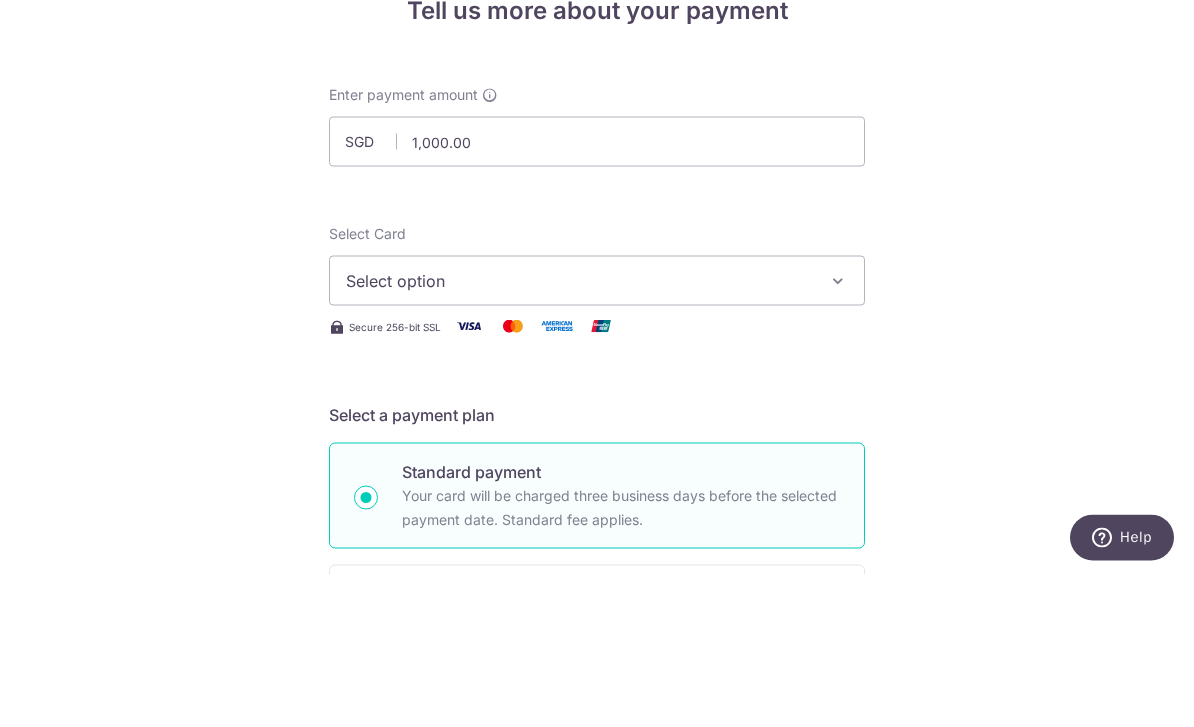 scroll, scrollTop: 64, scrollLeft: 0, axis: vertical 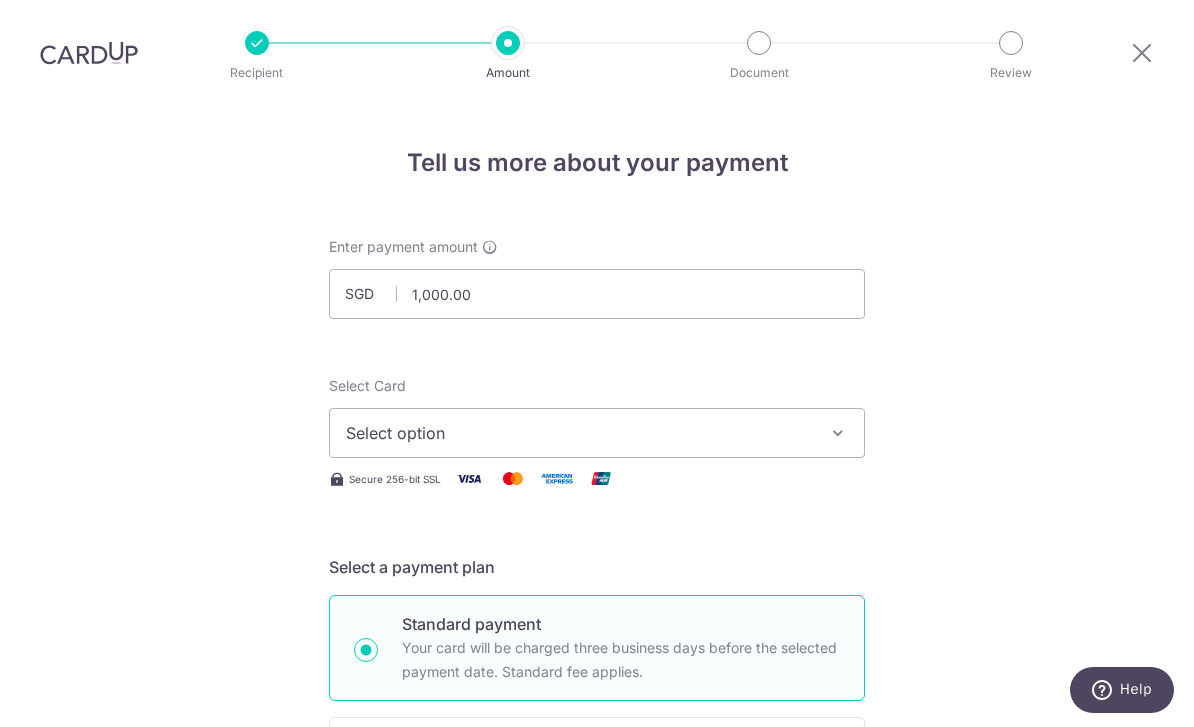 click on "Select option" at bounding box center [597, 433] 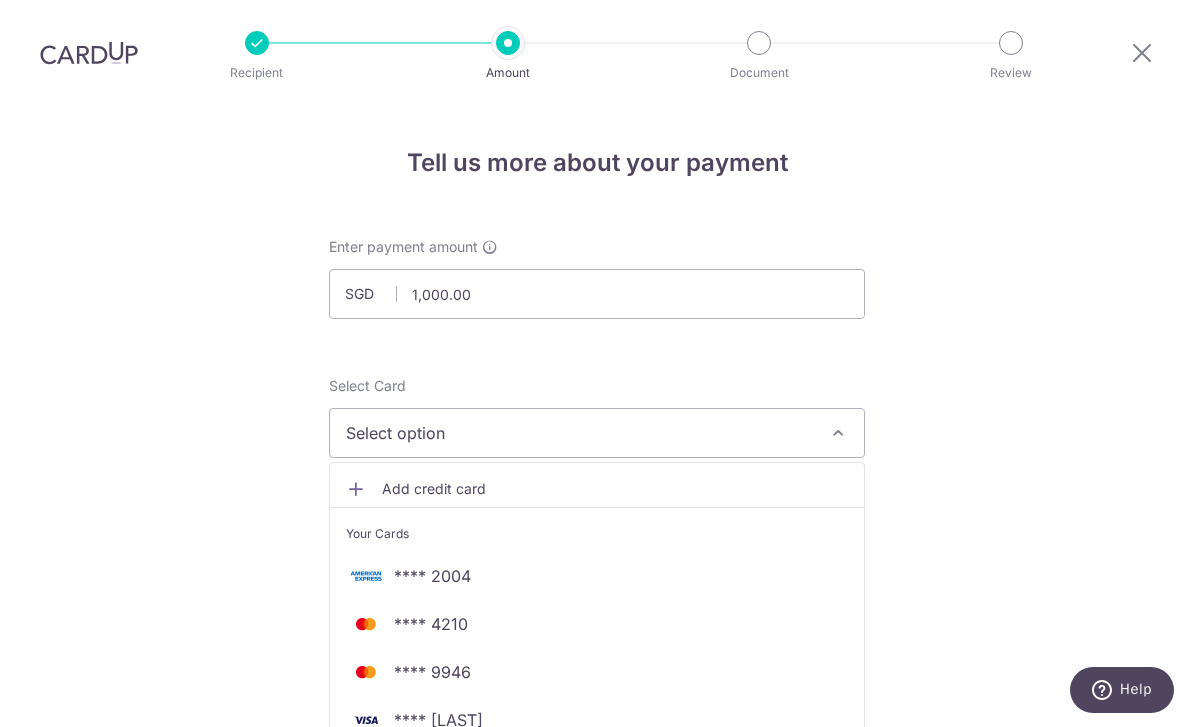 click on "**** 3582" at bounding box center [597, 720] 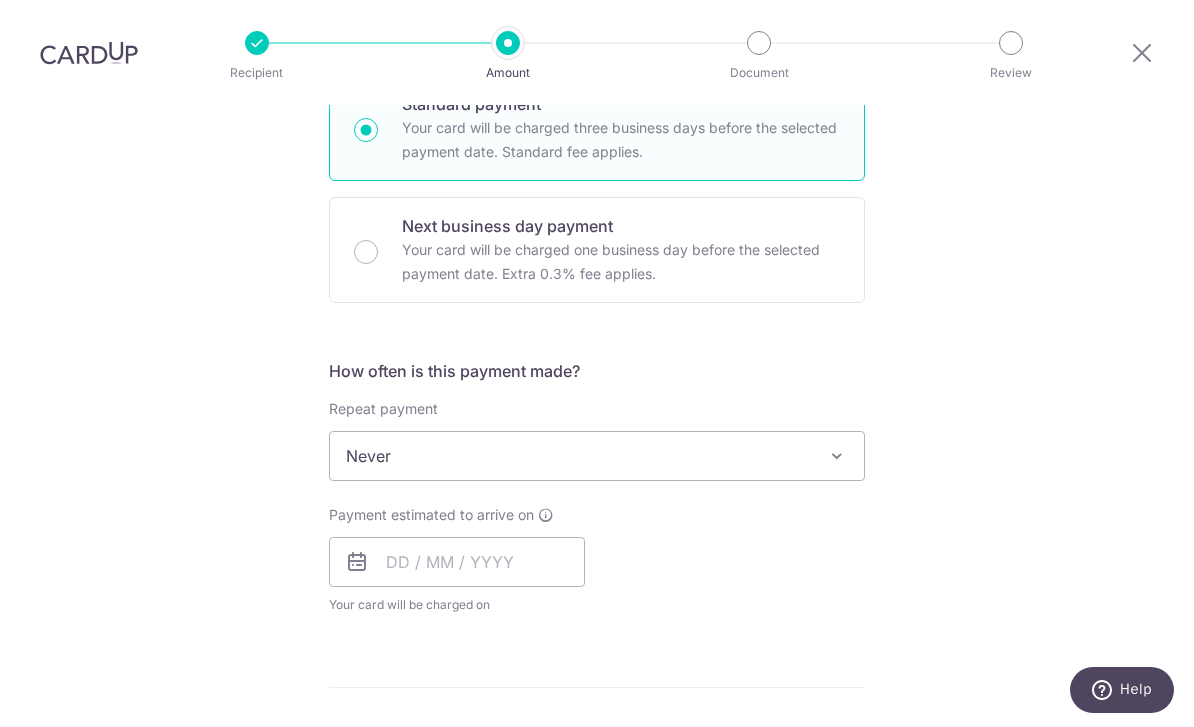 scroll, scrollTop: 529, scrollLeft: 0, axis: vertical 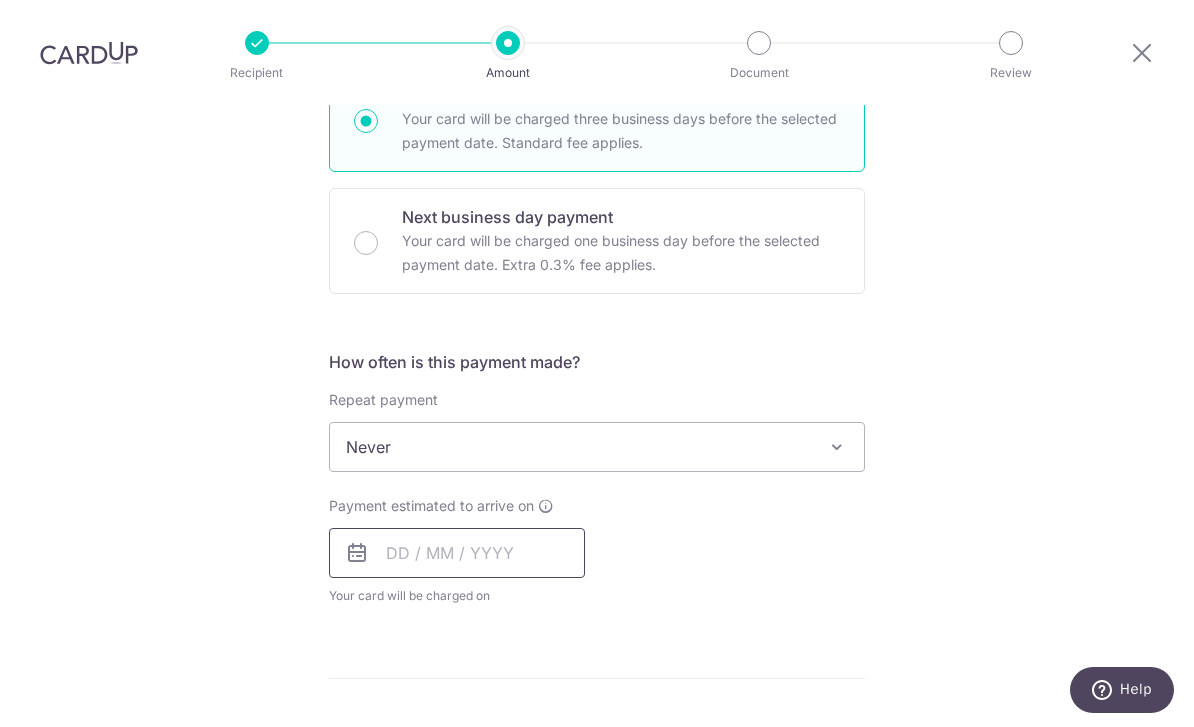 click at bounding box center (457, 553) 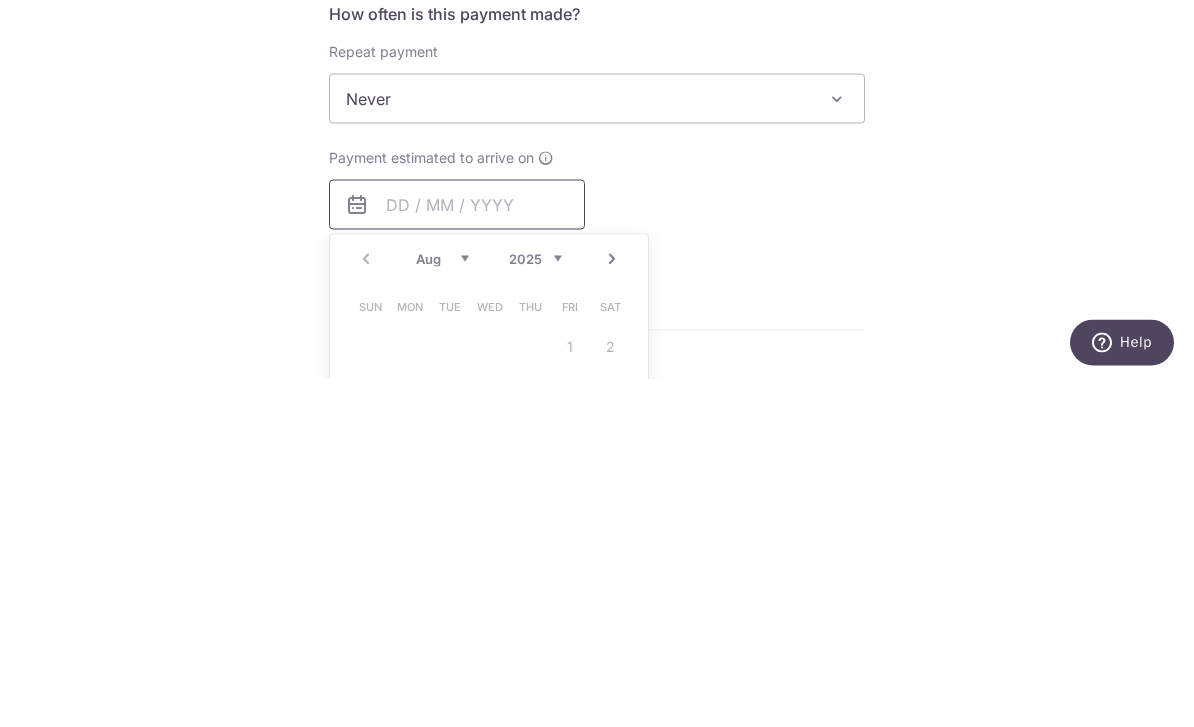 scroll, scrollTop: 534, scrollLeft: 0, axis: vertical 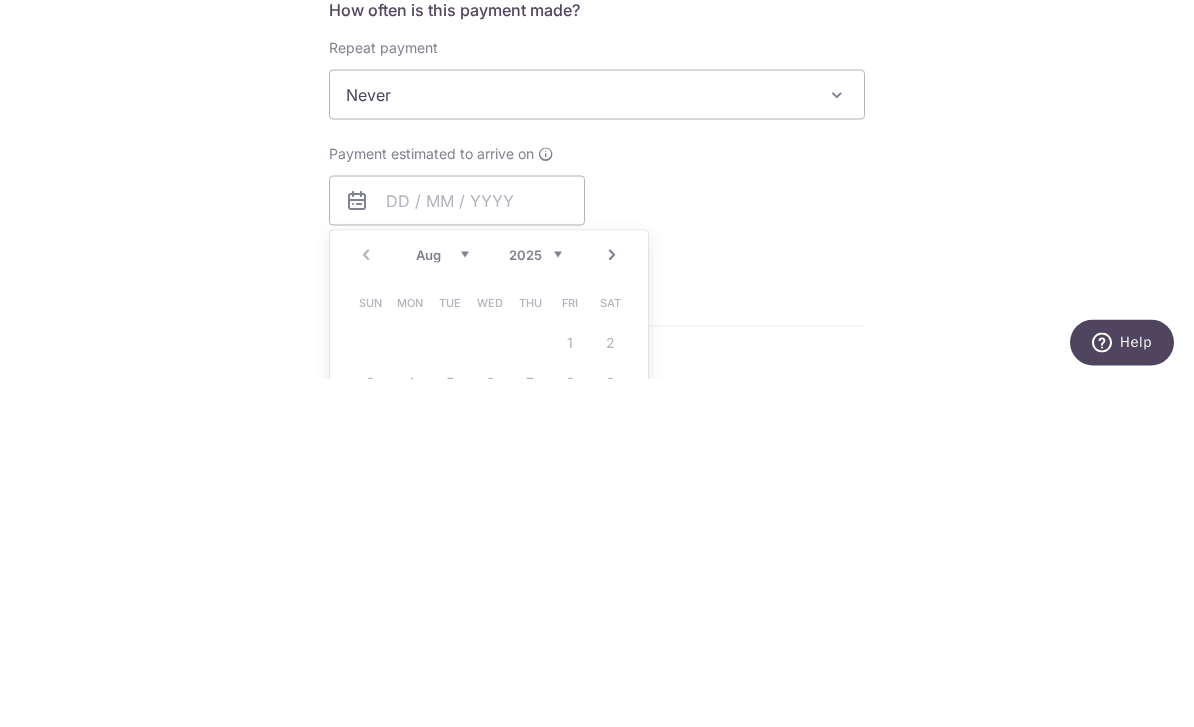 click on "Payment estimated to arrive on
Prev Next Aug Sep Oct Nov Dec 2025 2026 2027 2028 2029 2030 2031 2032 2033 2034 2035 Sun Mon Tue Wed Thu Fri Sat           1 2 3 4 5 6 7 8 9 10 11 12 13 14 15 16 17 18 19 20 21 22 23 24 25 26 27 28 29 30 31             Why are some dates not available?
Your card will be charged on   for the first payment
* If your payment is funded by  9:00am SGT on Friday 08/08/2025
11/08/2025
No. of Payments" at bounding box center (597, 546) 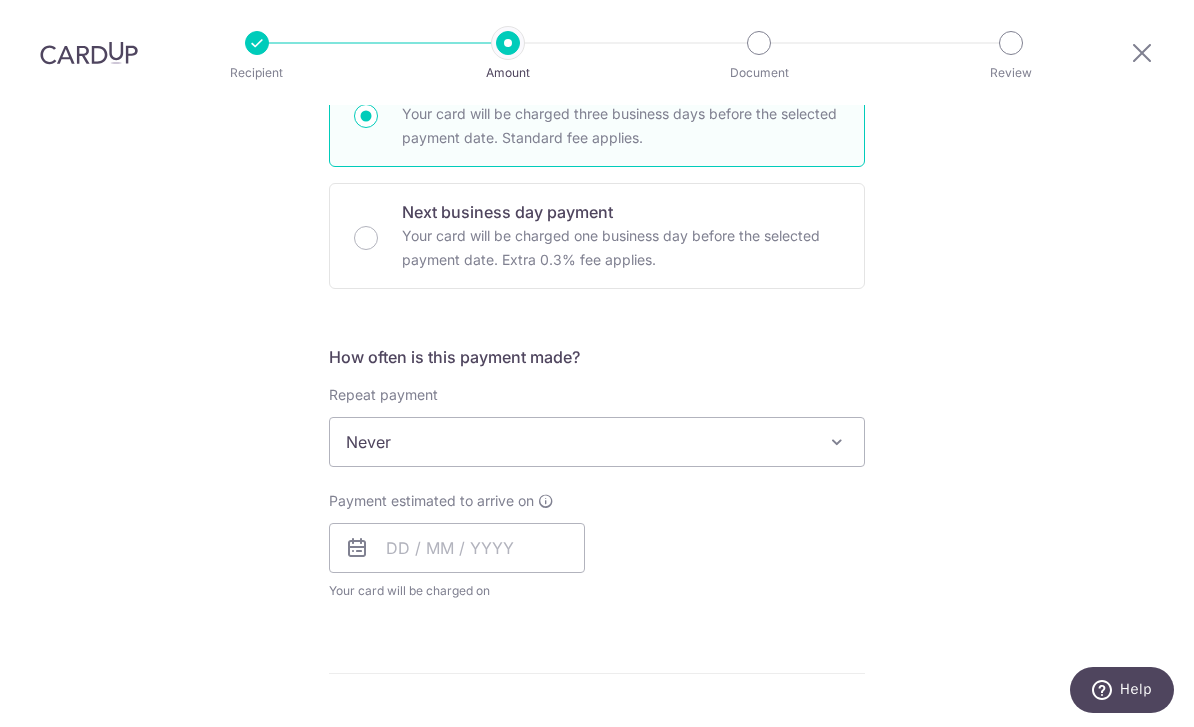 click on "Next business day payment" at bounding box center (621, 212) 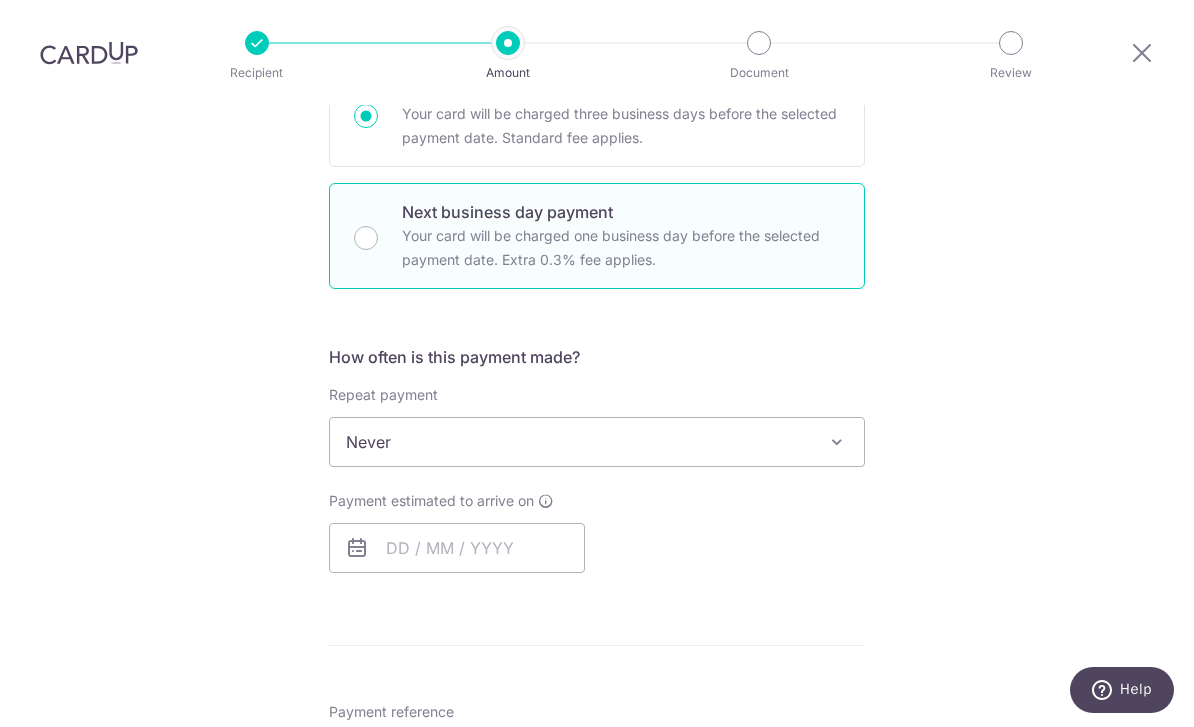 radio on "false" 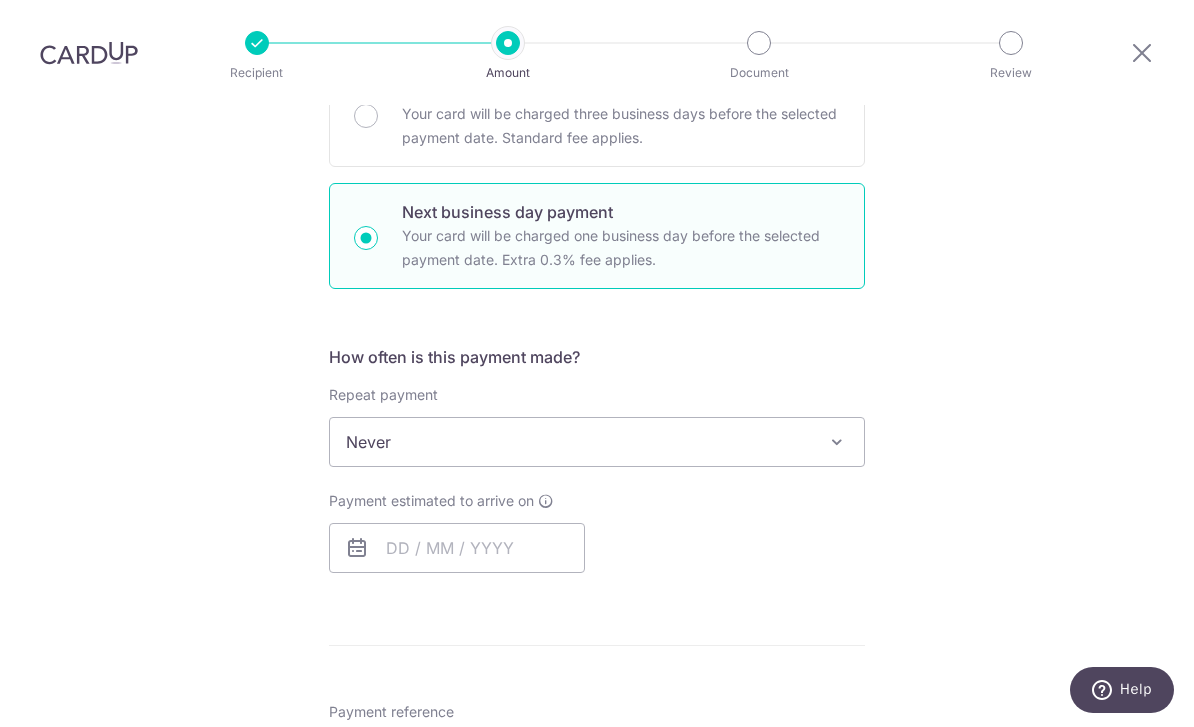 click on "Next business day payment
Your card will be charged one business day before the selected payment date. Extra 0.3% fee applies." at bounding box center (366, 238) 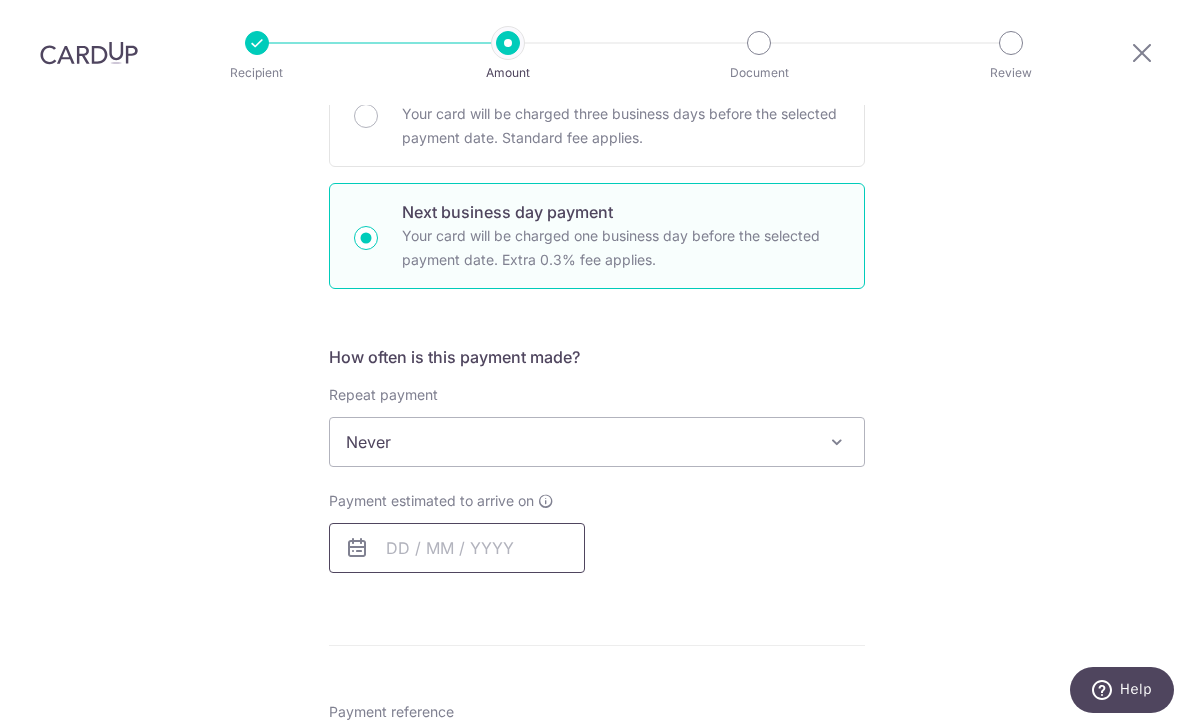 click at bounding box center [457, 548] 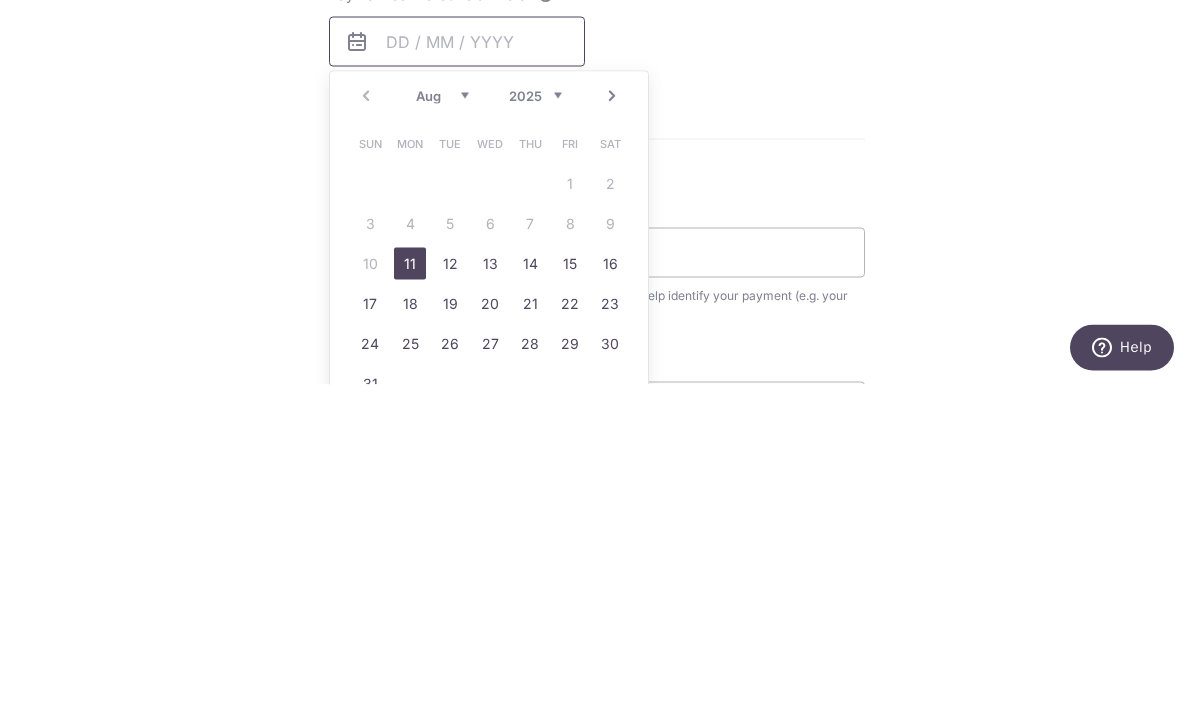 scroll, scrollTop: 697, scrollLeft: 0, axis: vertical 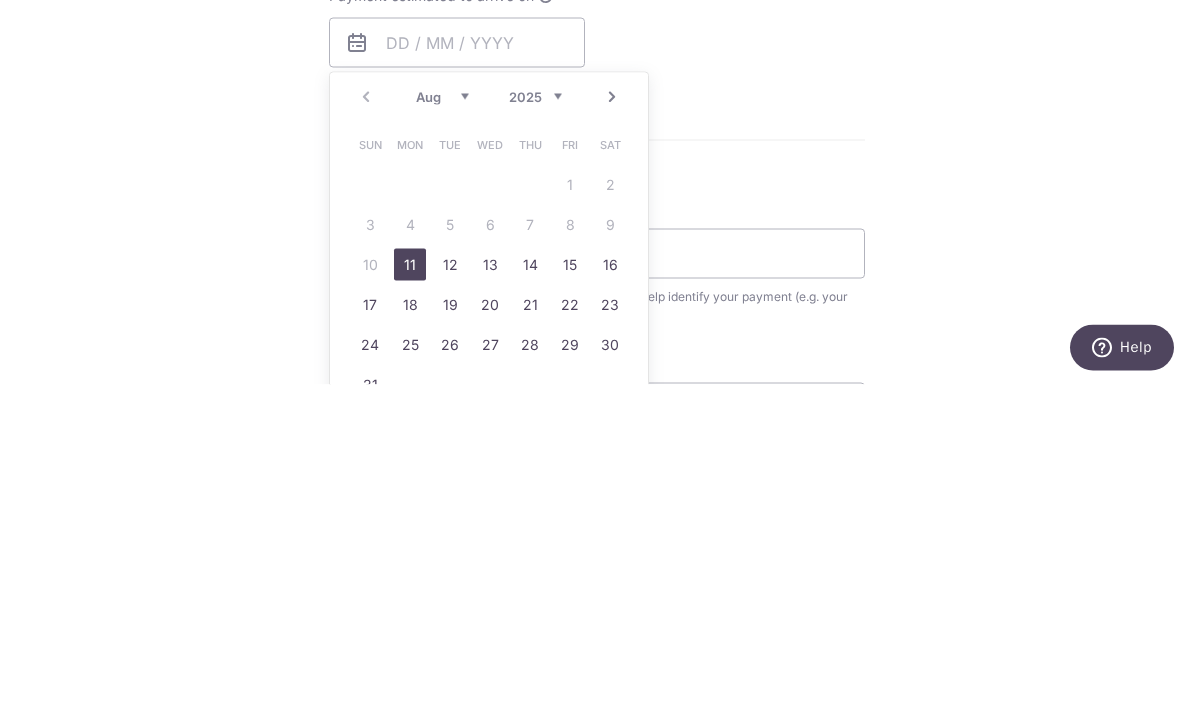 click on "11" at bounding box center [410, 607] 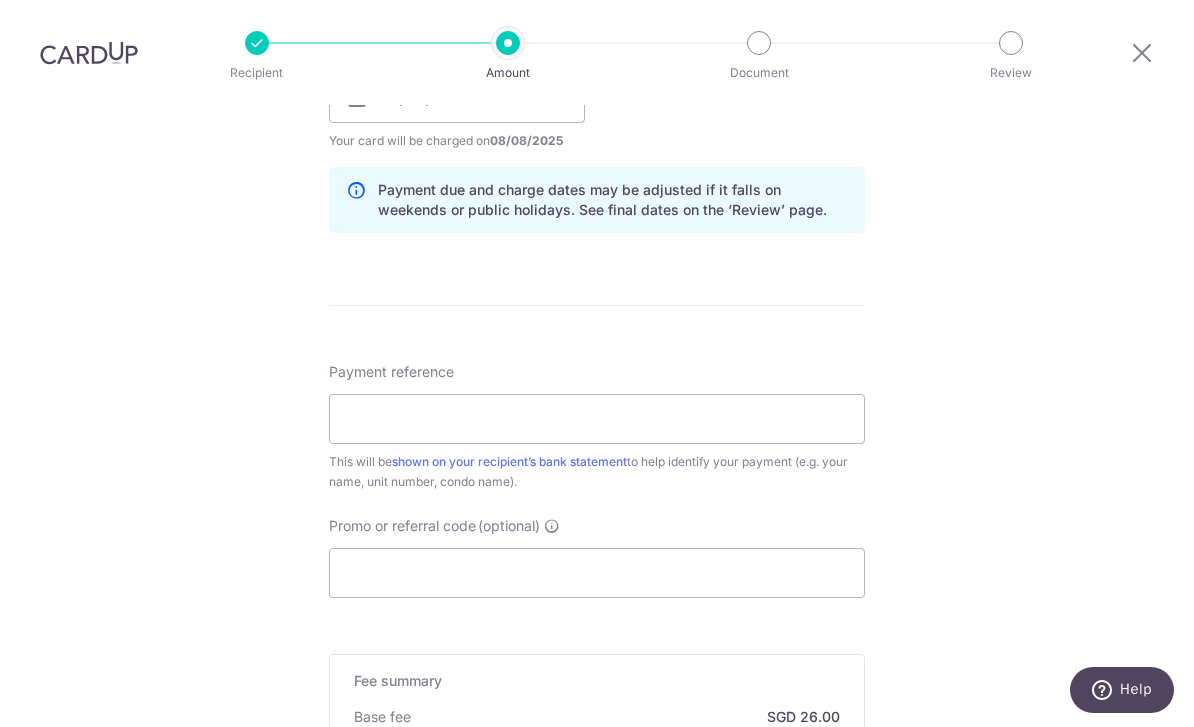 scroll, scrollTop: 983, scrollLeft: 0, axis: vertical 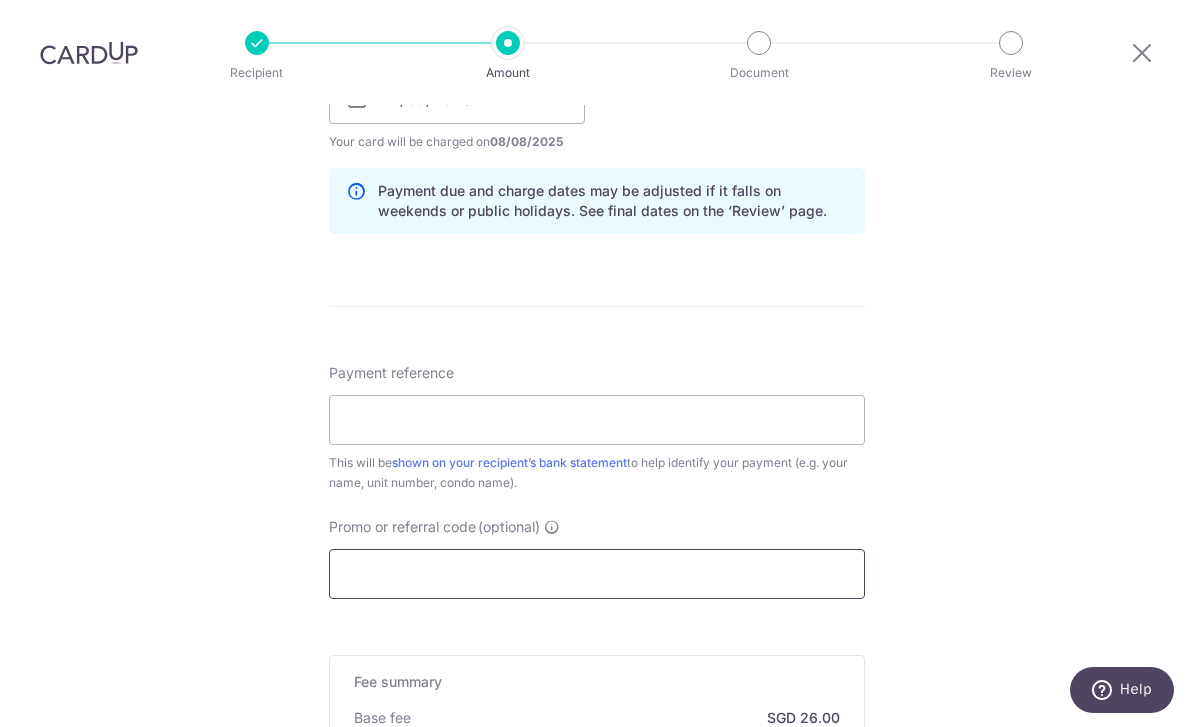 click on "Promo or referral code
(optional)" at bounding box center [597, 574] 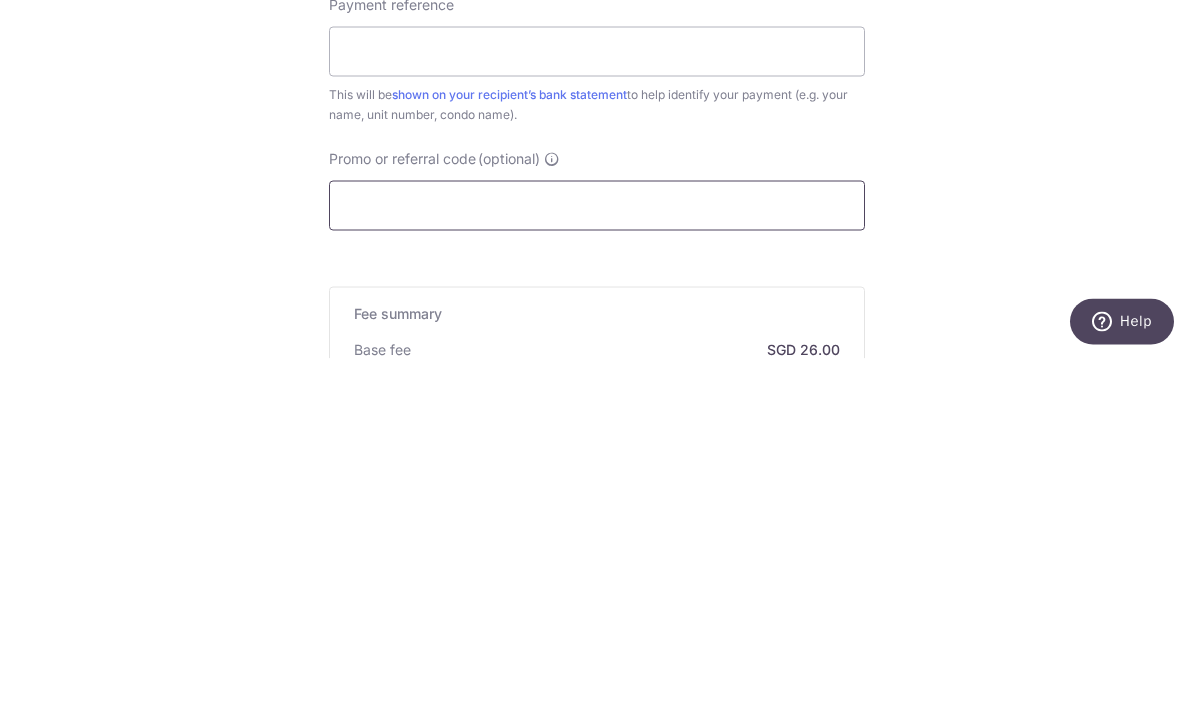 click on "Promo or referral code
(optional)" at bounding box center [597, 574] 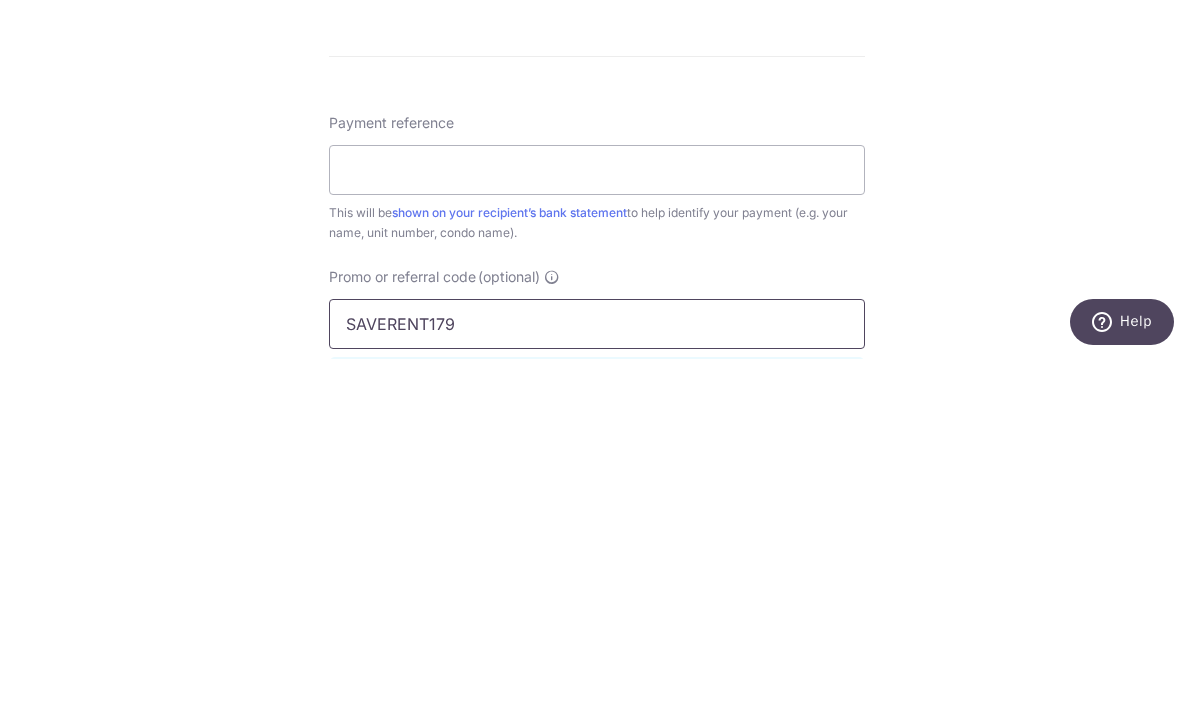 scroll, scrollTop: 867, scrollLeft: 0, axis: vertical 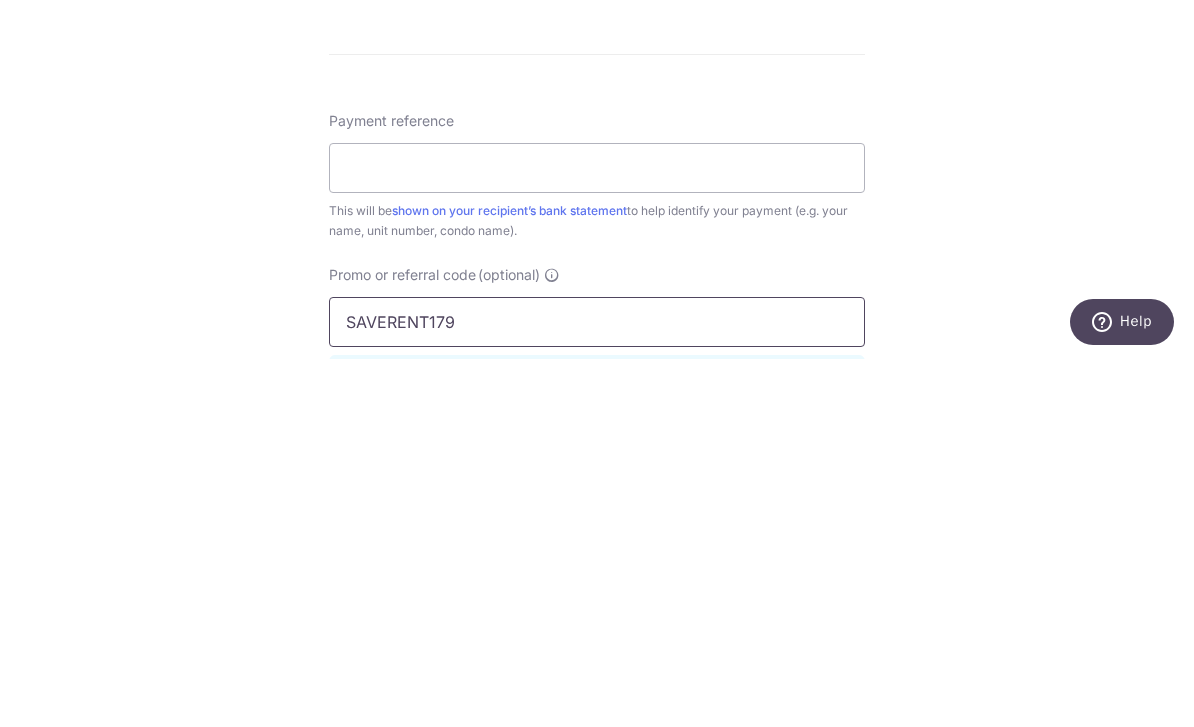 type on "SAVERENT179" 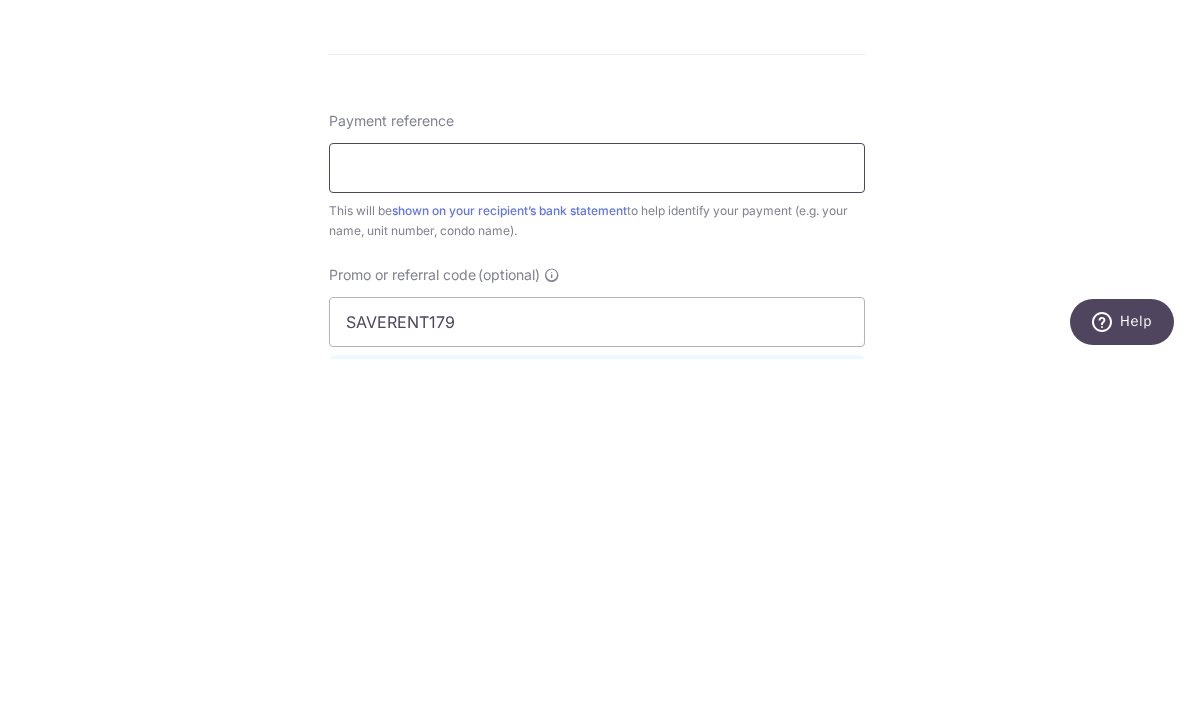 click on "Payment reference" at bounding box center (597, 536) 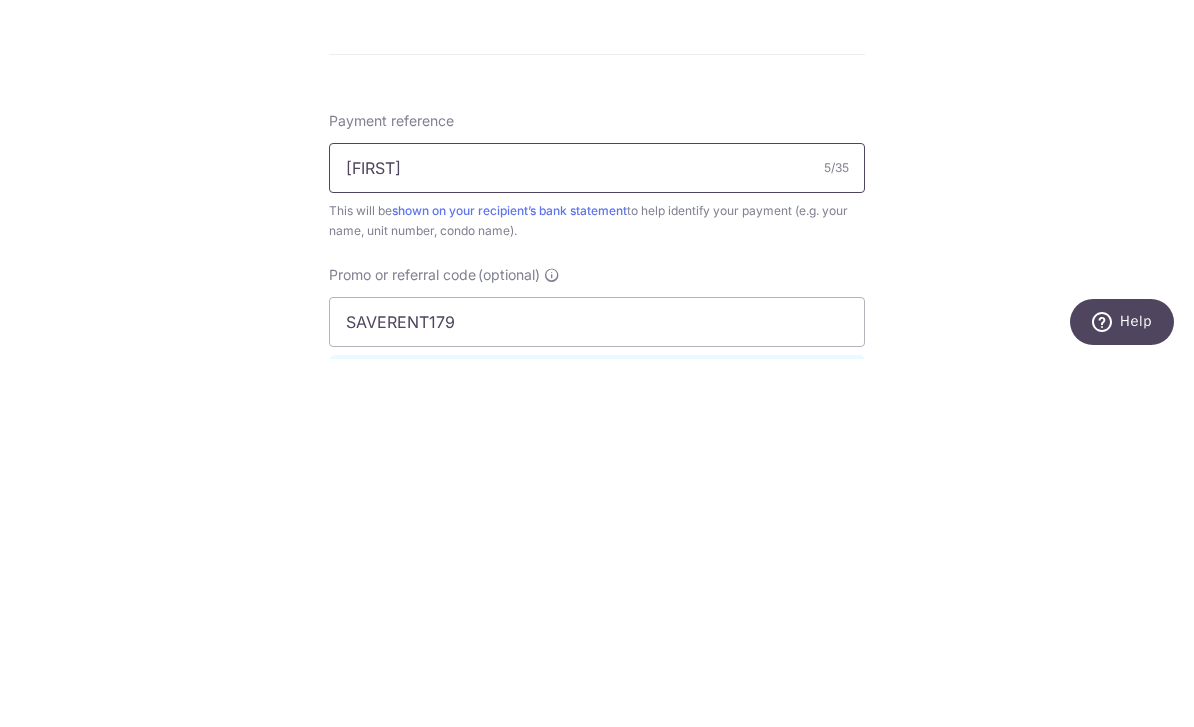 type on "Mhake" 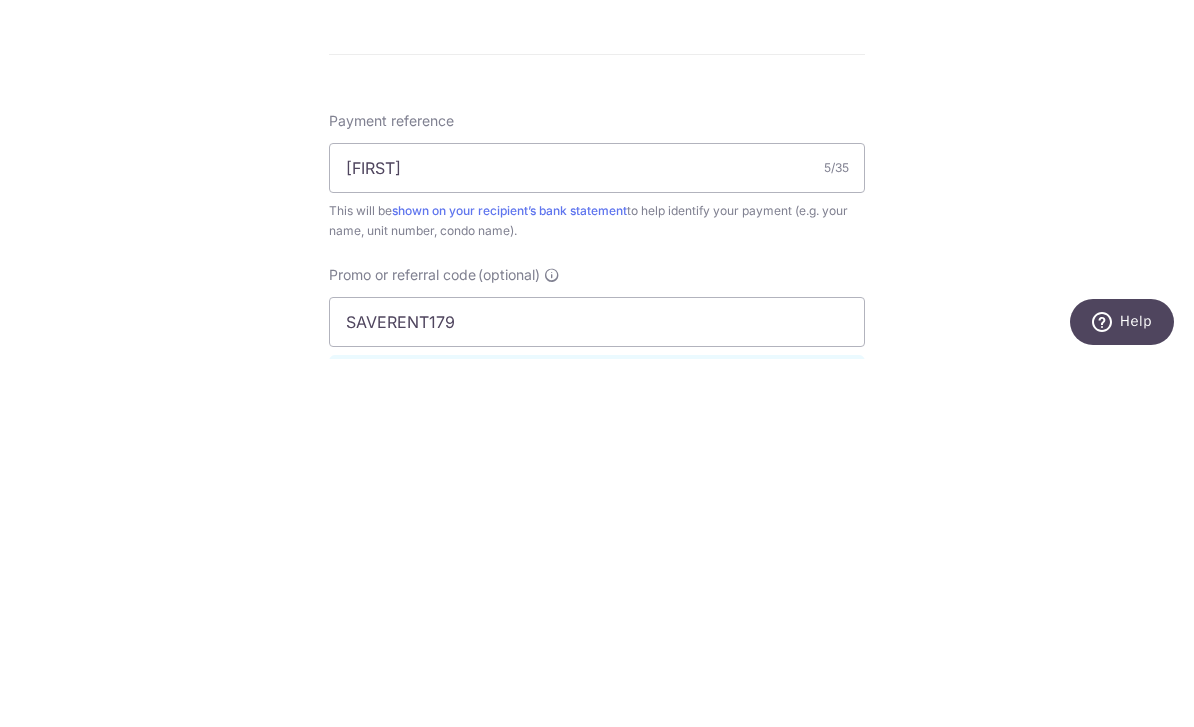 click on "Tell us more about your payment
Enter payment amount
SGD
1,000.00
1000.00
Select Card
**** 3582
Add credit card
Your Cards
**** 2004
**** 4210
**** 9946
**** 3582
Secure 256-bit SSL
Text
New card details" at bounding box center (597, 277) 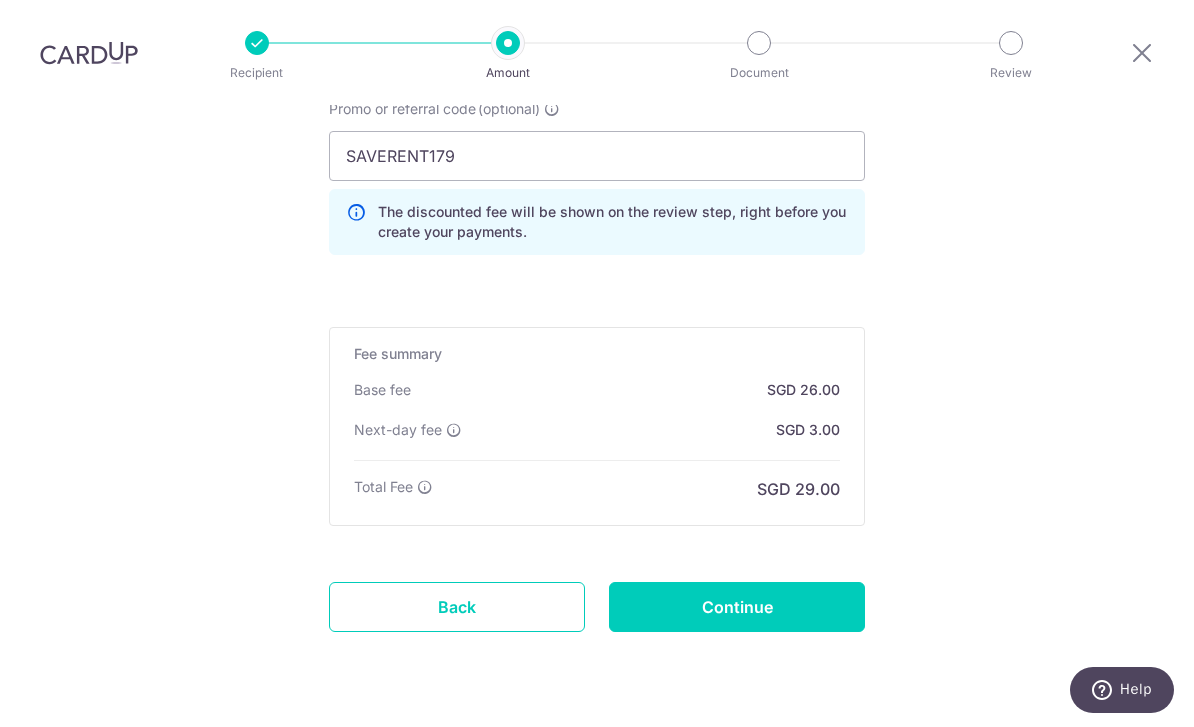 scroll, scrollTop: 1400, scrollLeft: 0, axis: vertical 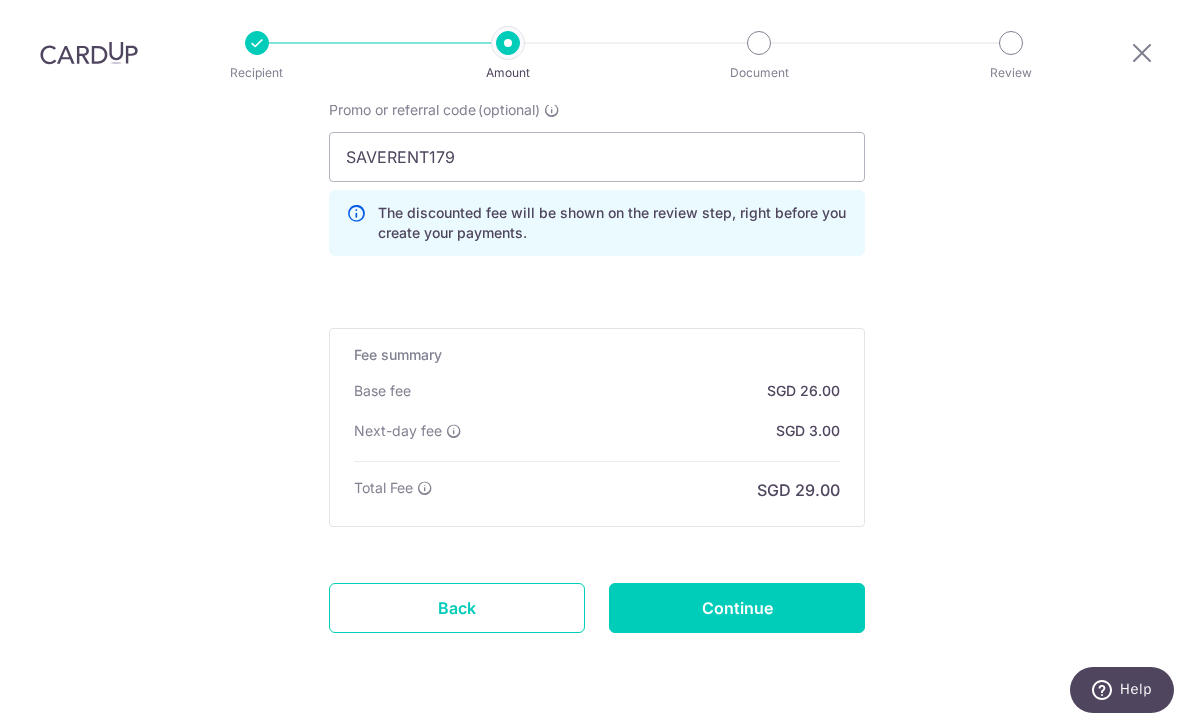 click on "Continue" at bounding box center [737, 608] 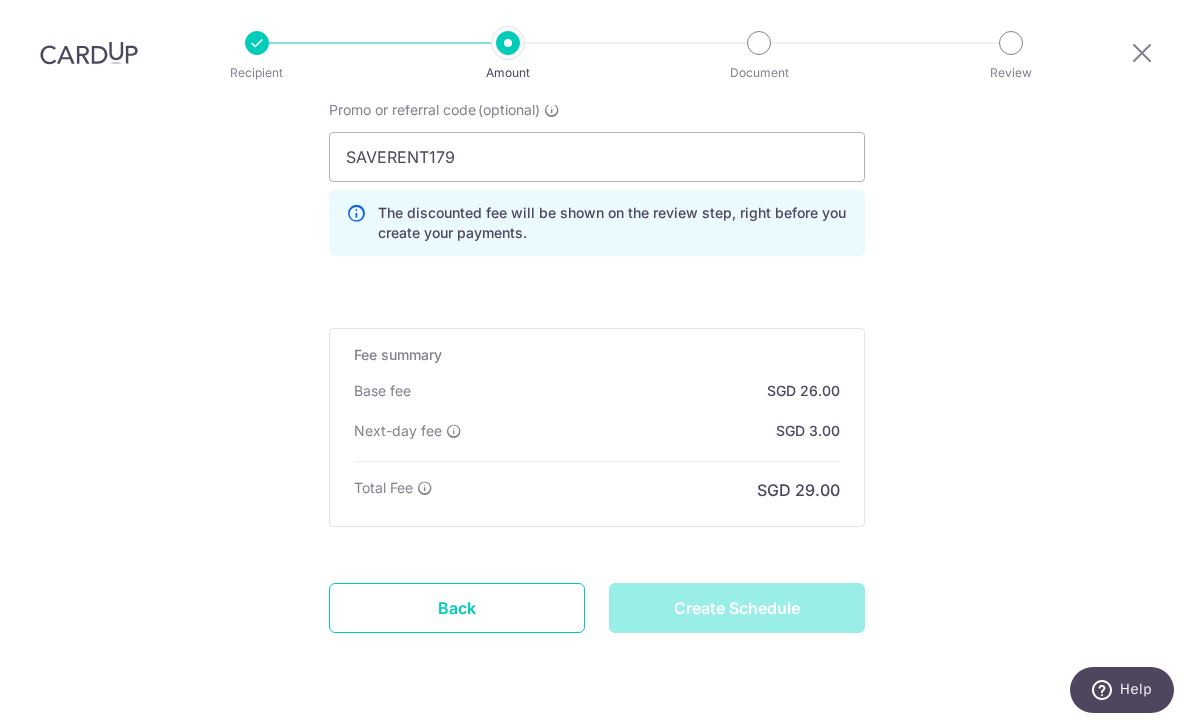 click on "Create Schedule" at bounding box center (737, 608) 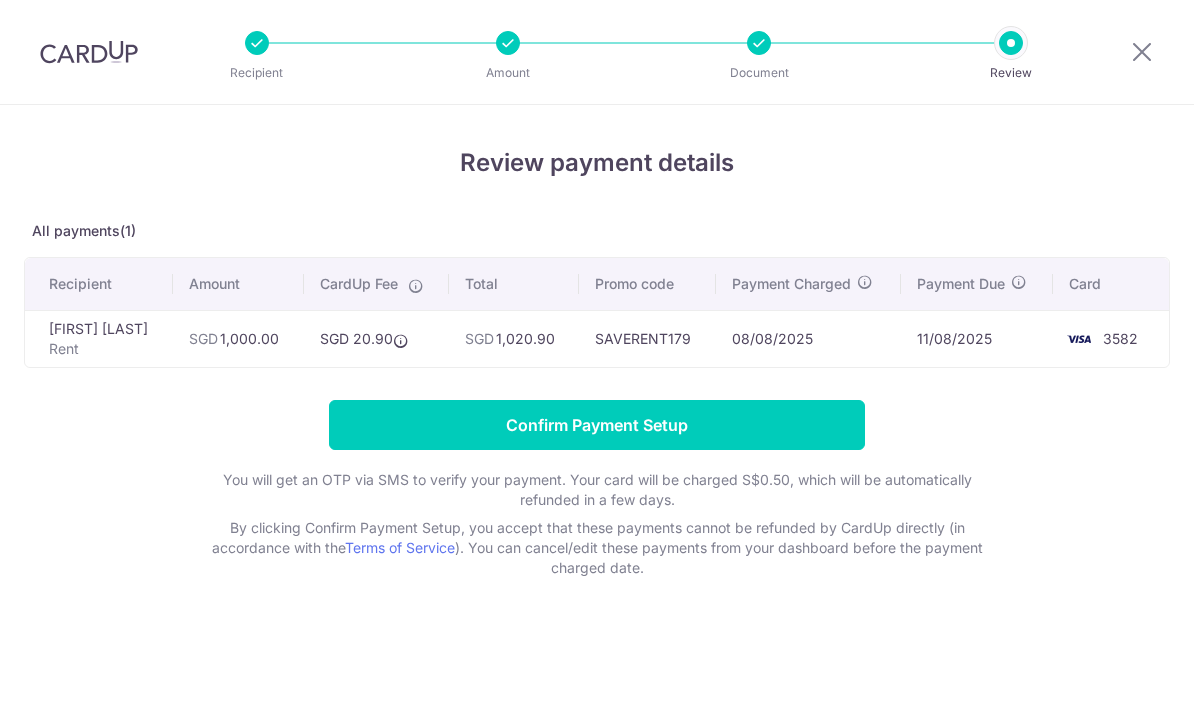 scroll, scrollTop: 0, scrollLeft: 0, axis: both 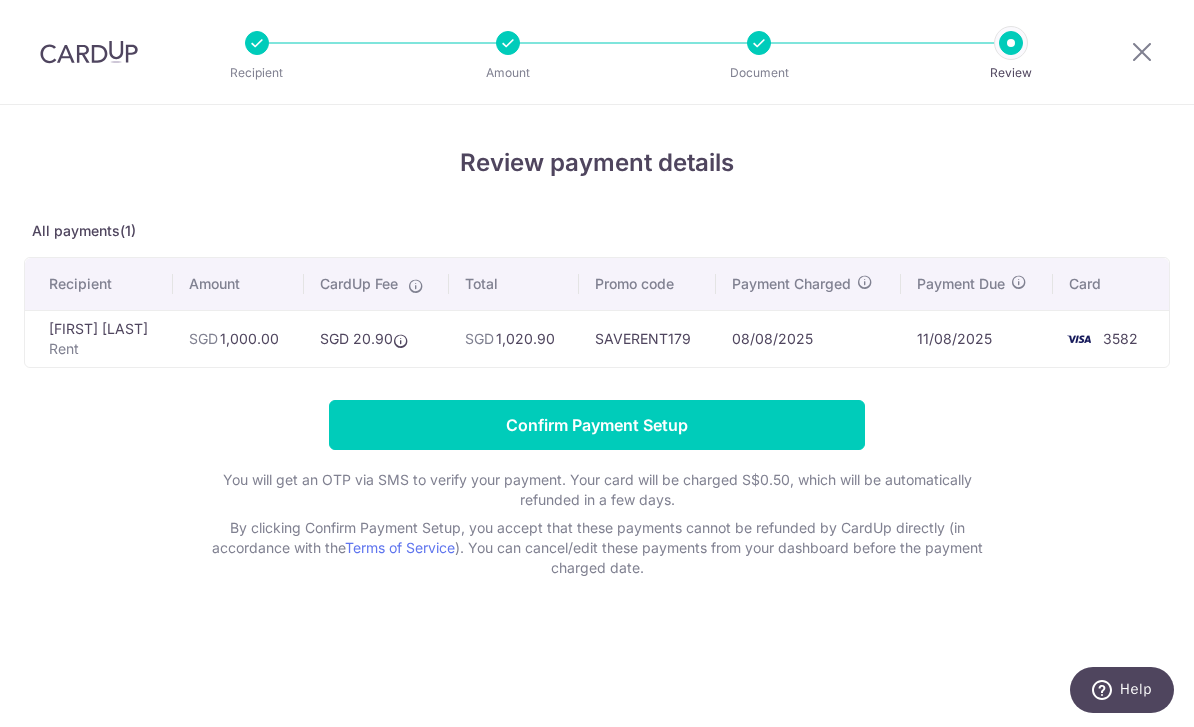 click on "Confirm Payment Setup" at bounding box center [597, 425] 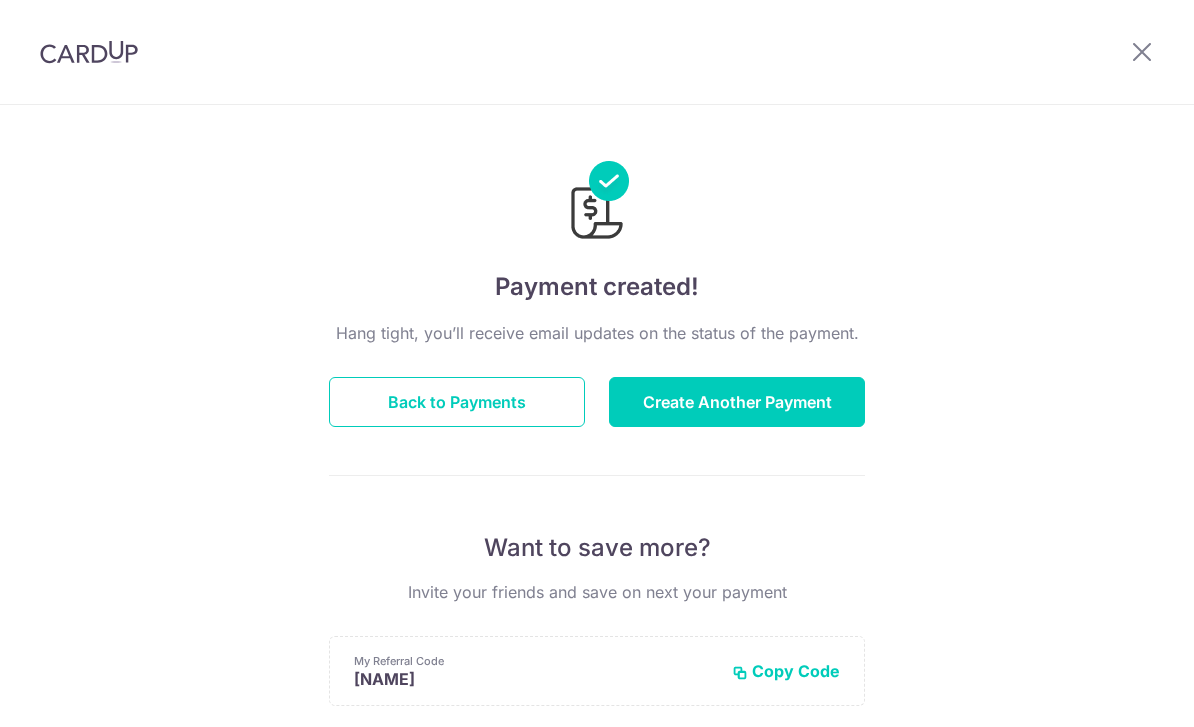 scroll, scrollTop: 0, scrollLeft: 0, axis: both 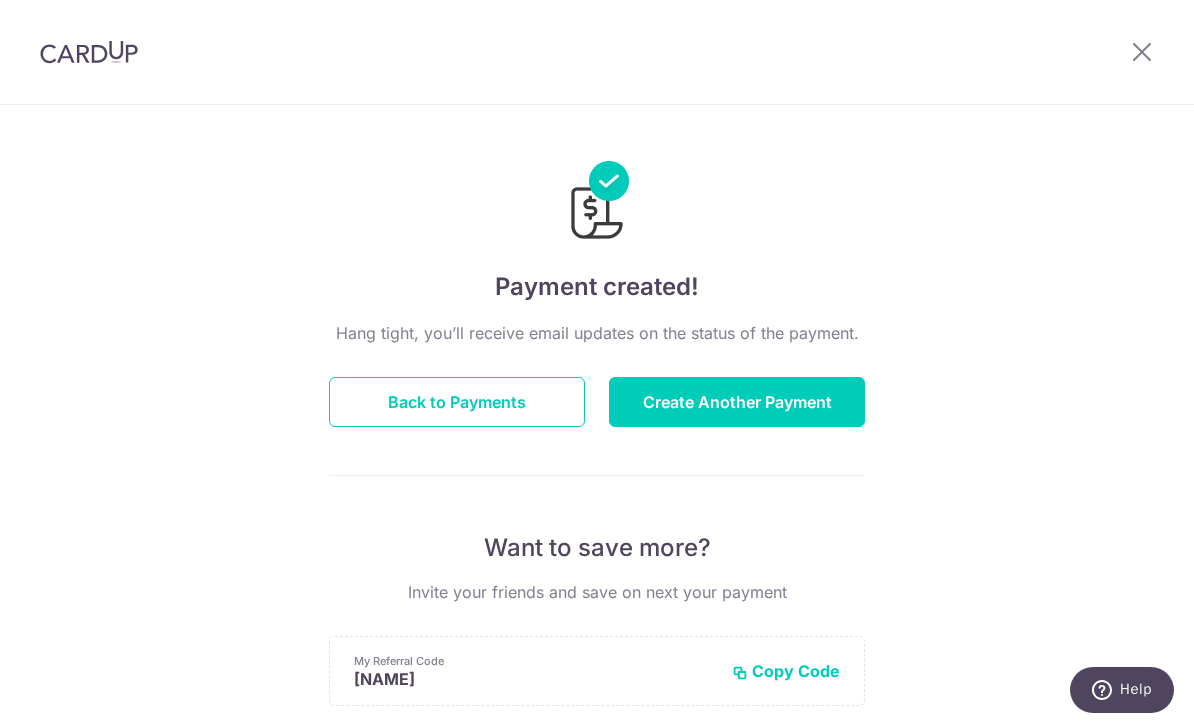 click on "Create Another Payment" at bounding box center (737, 402) 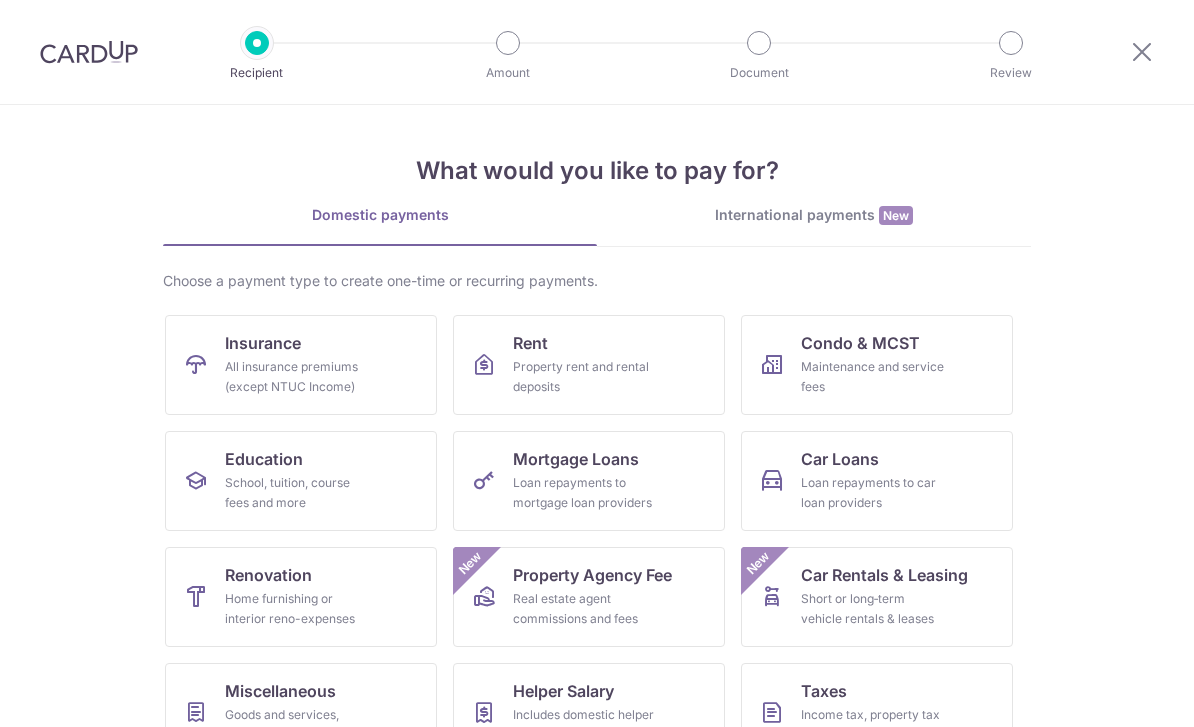 scroll, scrollTop: 0, scrollLeft: 0, axis: both 